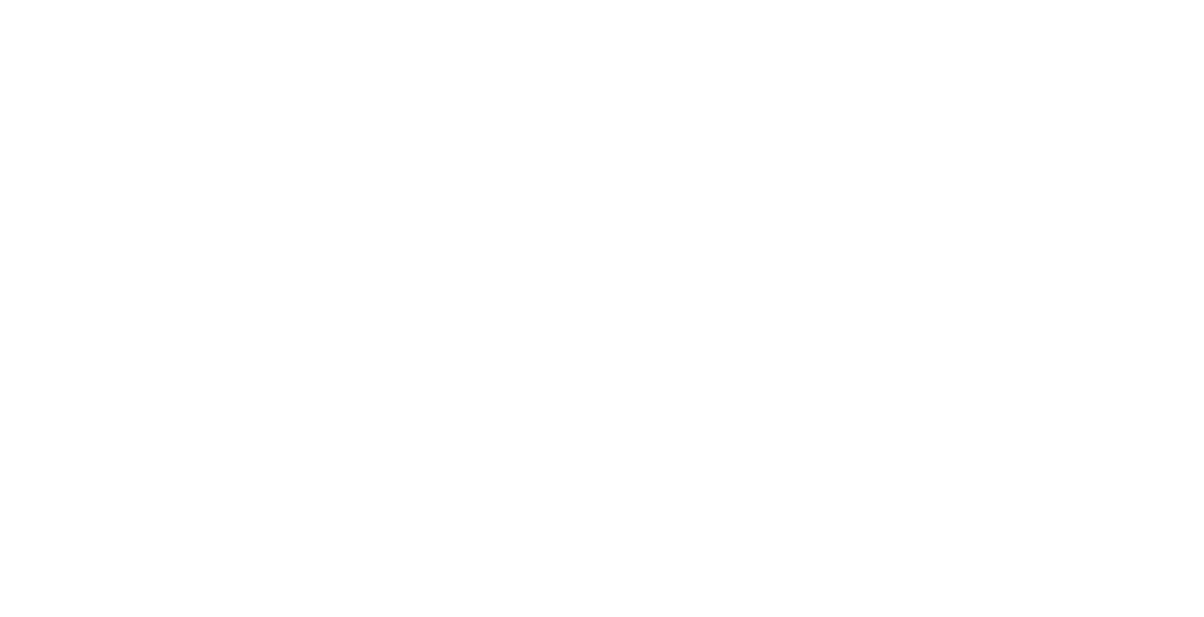 scroll, scrollTop: 0, scrollLeft: 0, axis: both 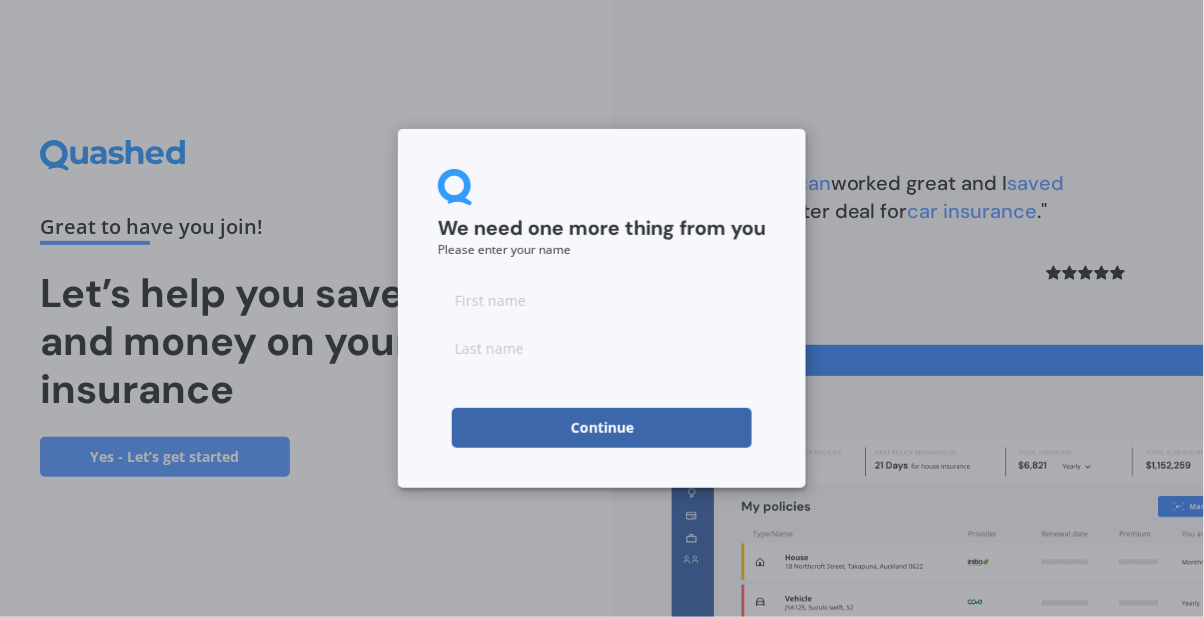 click at bounding box center [602, 300] 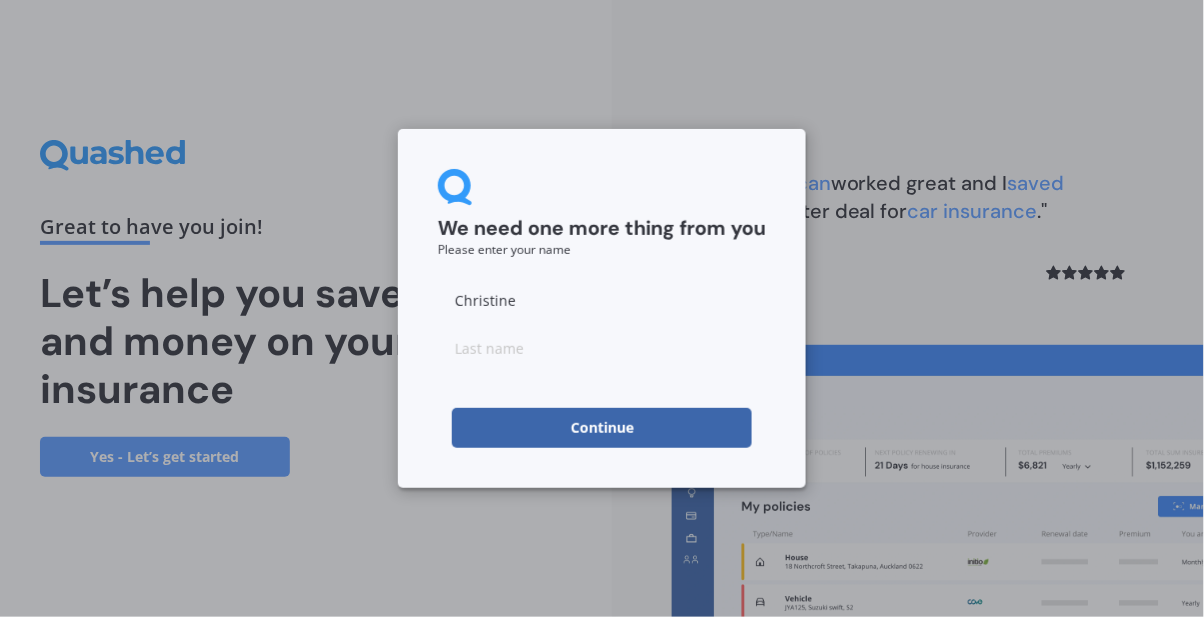type on "Christine" 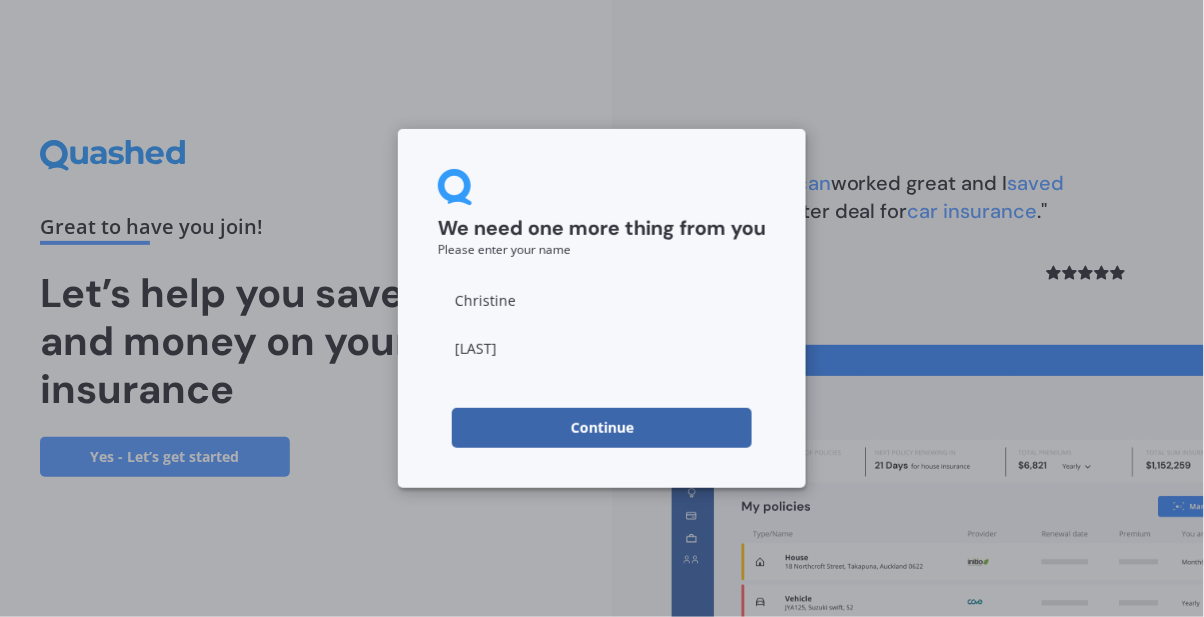 type on "[LAST]" 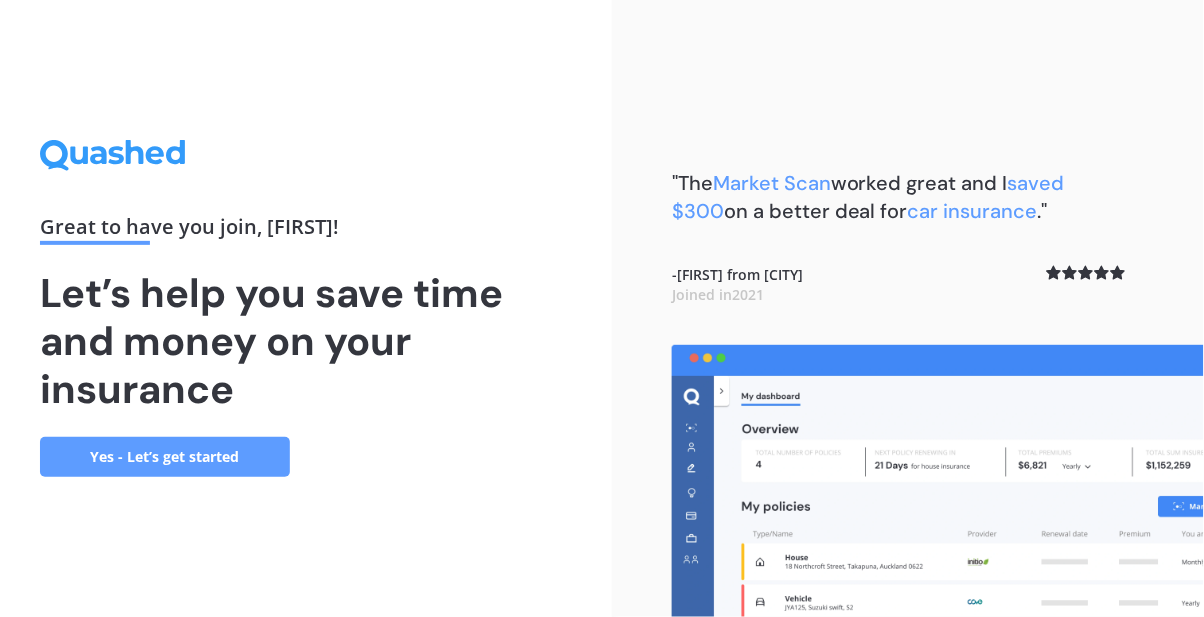 click on "Yes - Let’s get started" at bounding box center [165, 457] 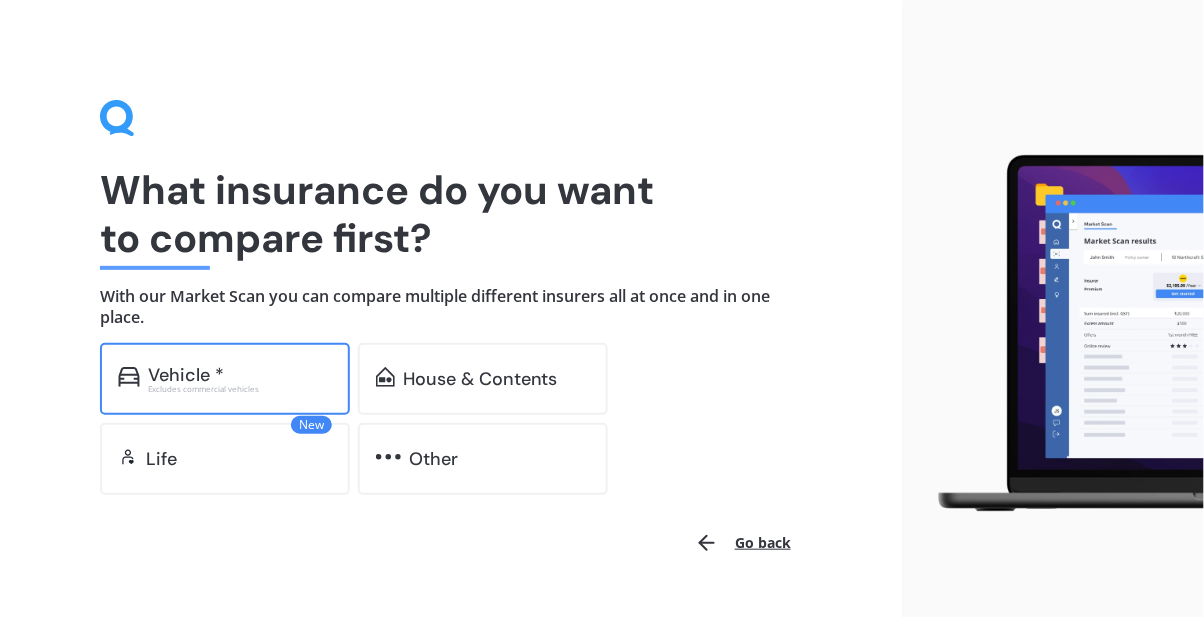 click on "Excludes commercial vehicles" at bounding box center (240, 389) 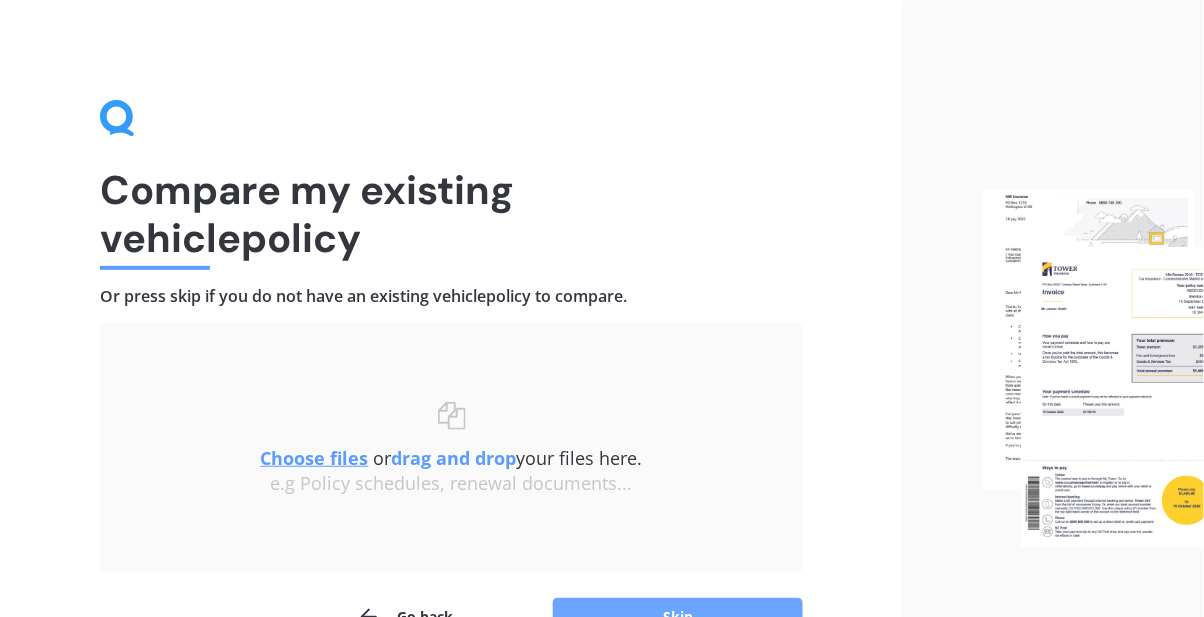 click on "Skip" at bounding box center (678, 617) 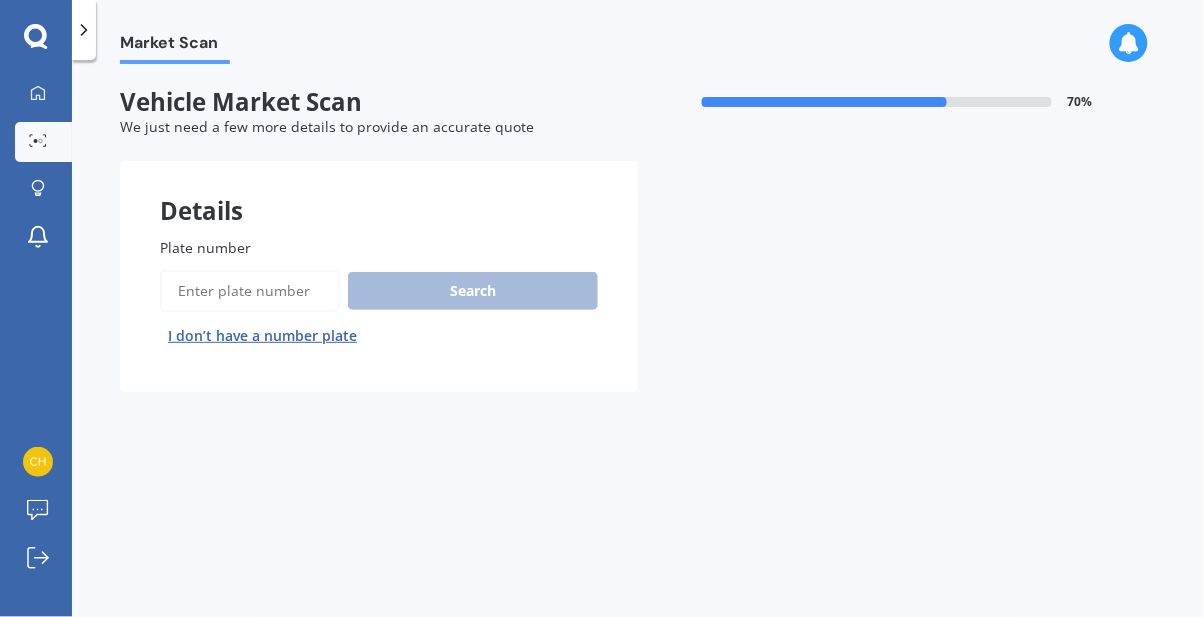 click on "Plate number" at bounding box center (250, 291) 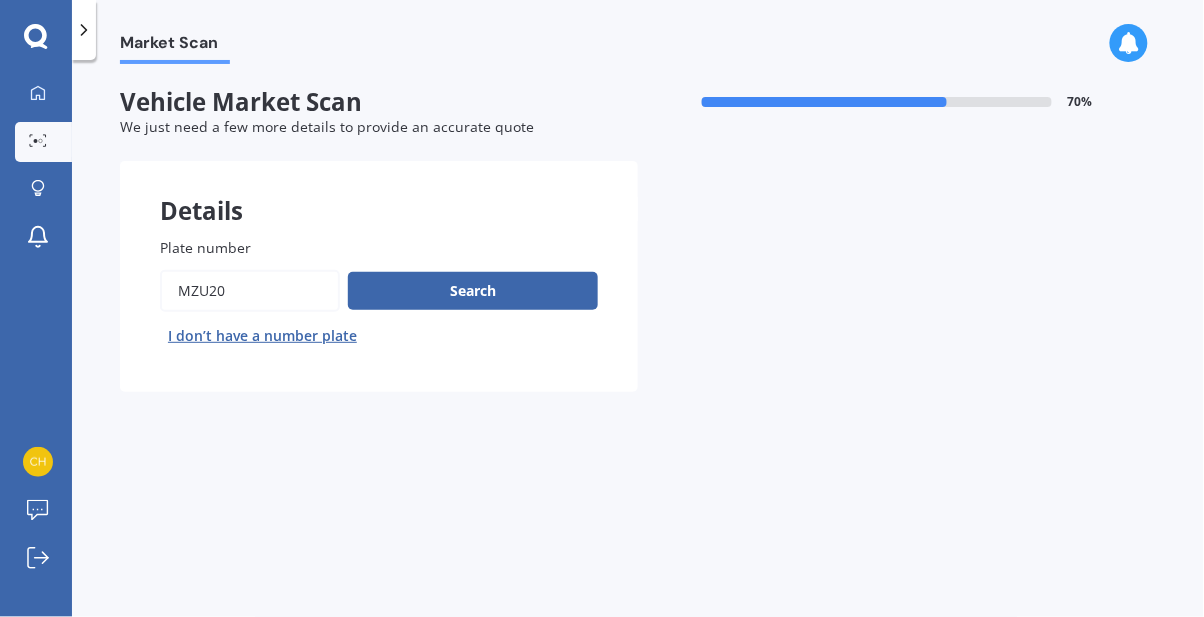 type on "MZU20" 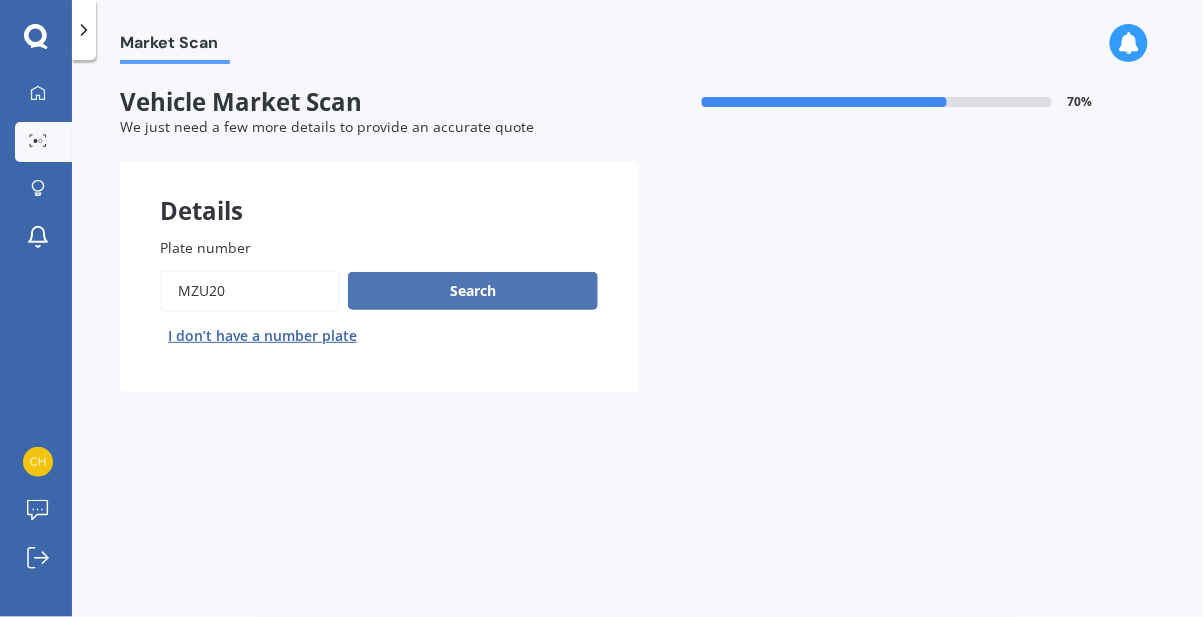 click on "Search" at bounding box center (473, 291) 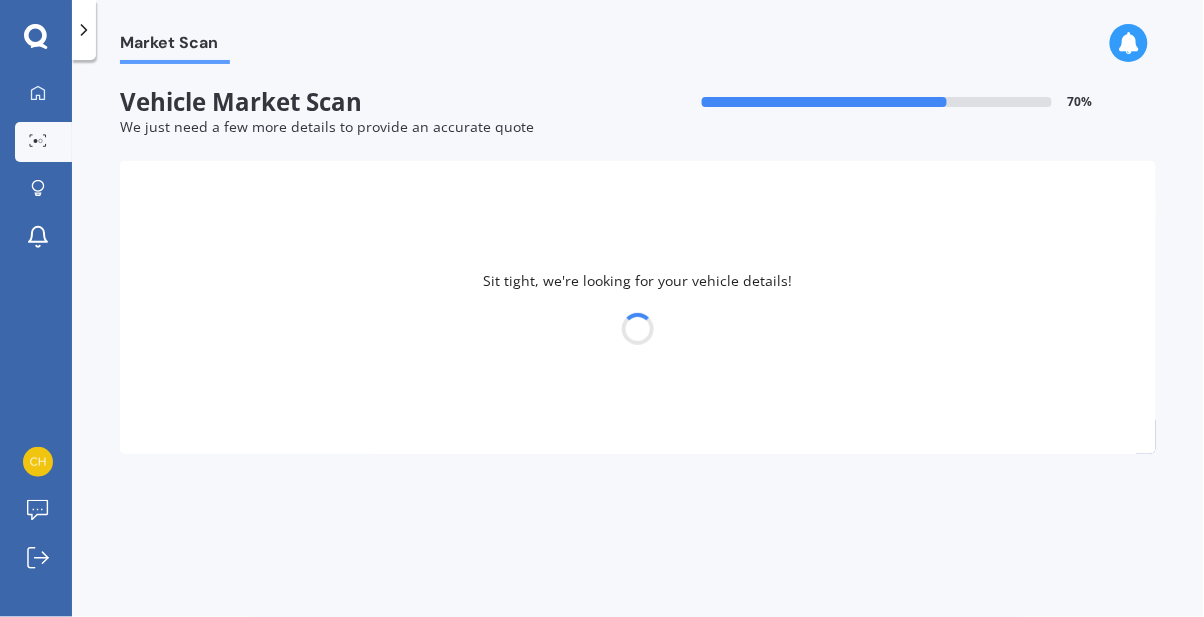 select on "MAZDA" 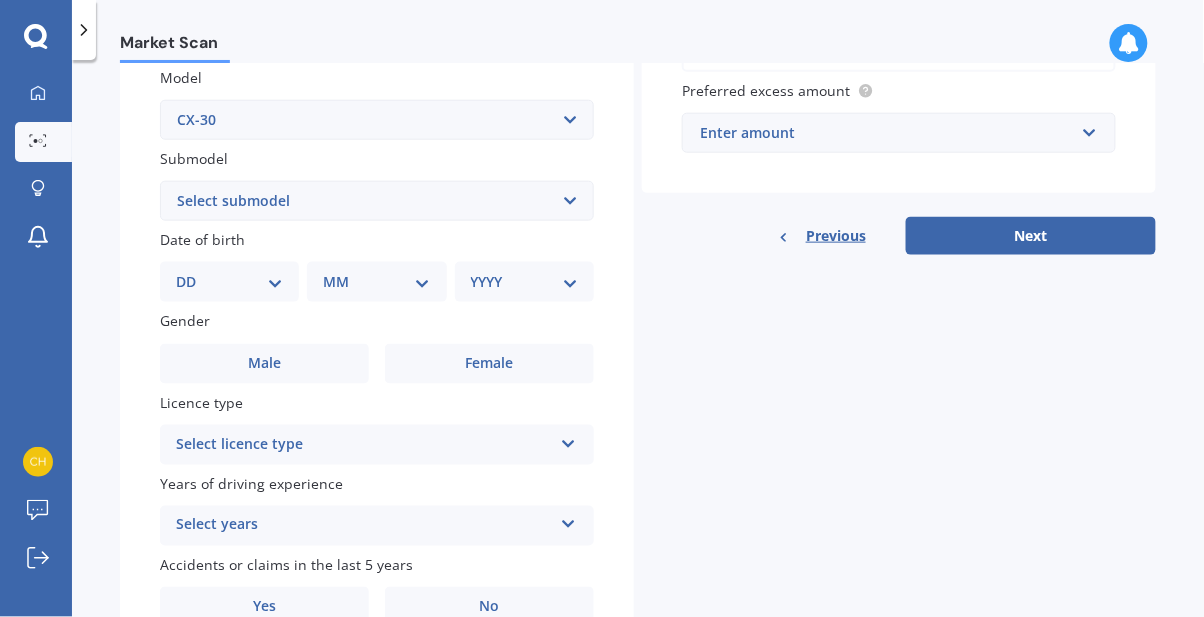 scroll, scrollTop: 460, scrollLeft: 0, axis: vertical 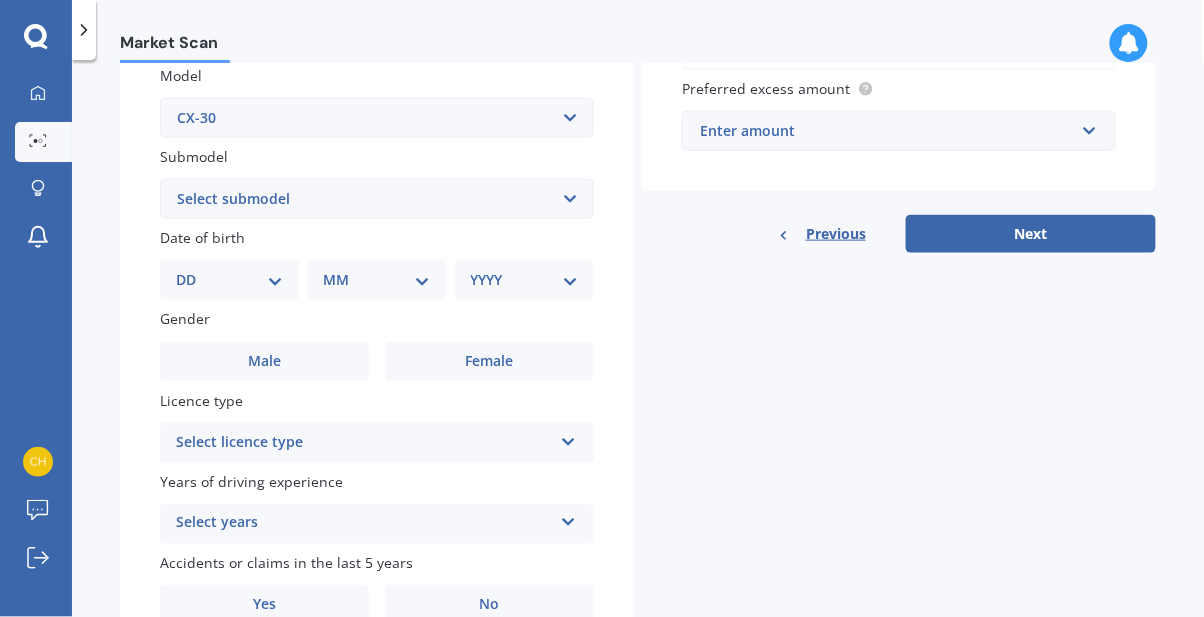 click on "Select submodel [MODEL] Wagon 5dr Skyactiv-Drive 6sp [DISPLACEMENT]i [MODEL] Wagon 5dr Skyactiv-Drive 6sp IACT [DISPLACEMENT]i [MODEL] Wagon 5dr Skyactiv-Drive 6sp IACT [DISPLACEMENT]i [MODEL] Blackout Edition Wagon 5dr Skyactiv-Drive 6sp [DISPLACEMENT]i Piston - Elec" at bounding box center [377, 199] 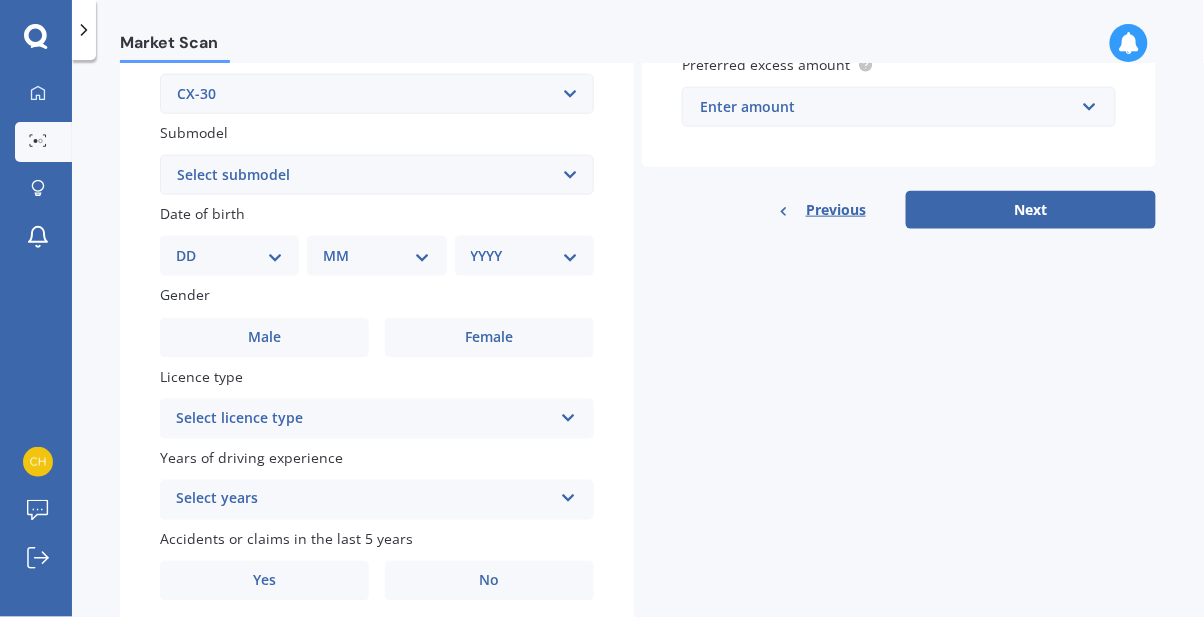 scroll, scrollTop: 496, scrollLeft: 0, axis: vertical 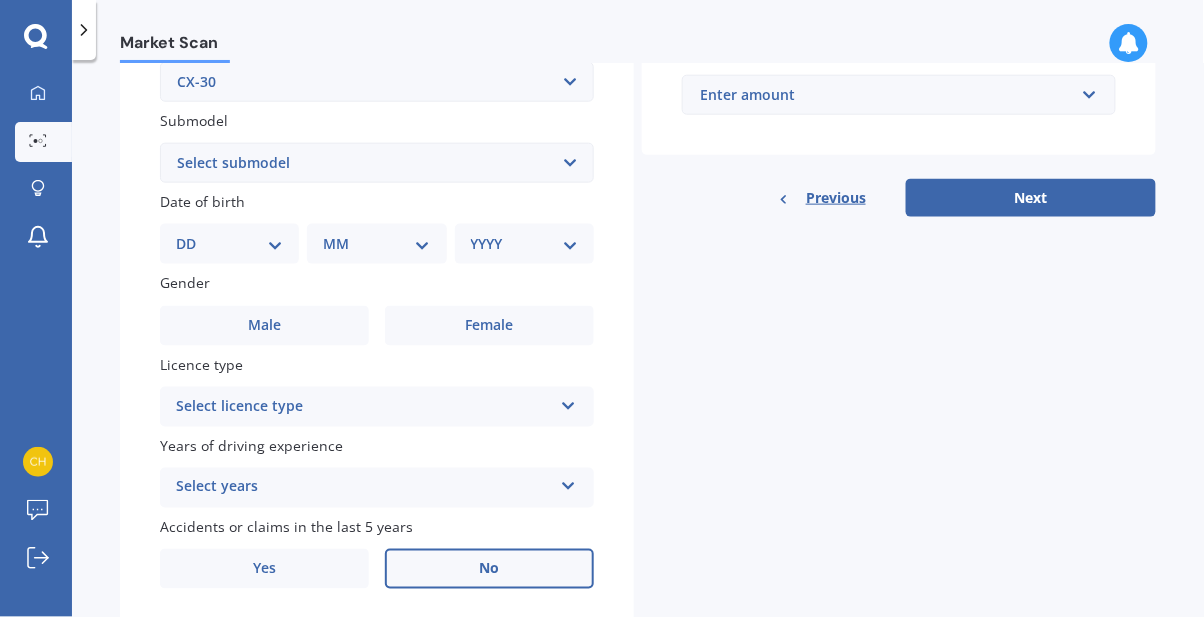 click on "No" at bounding box center [489, 569] 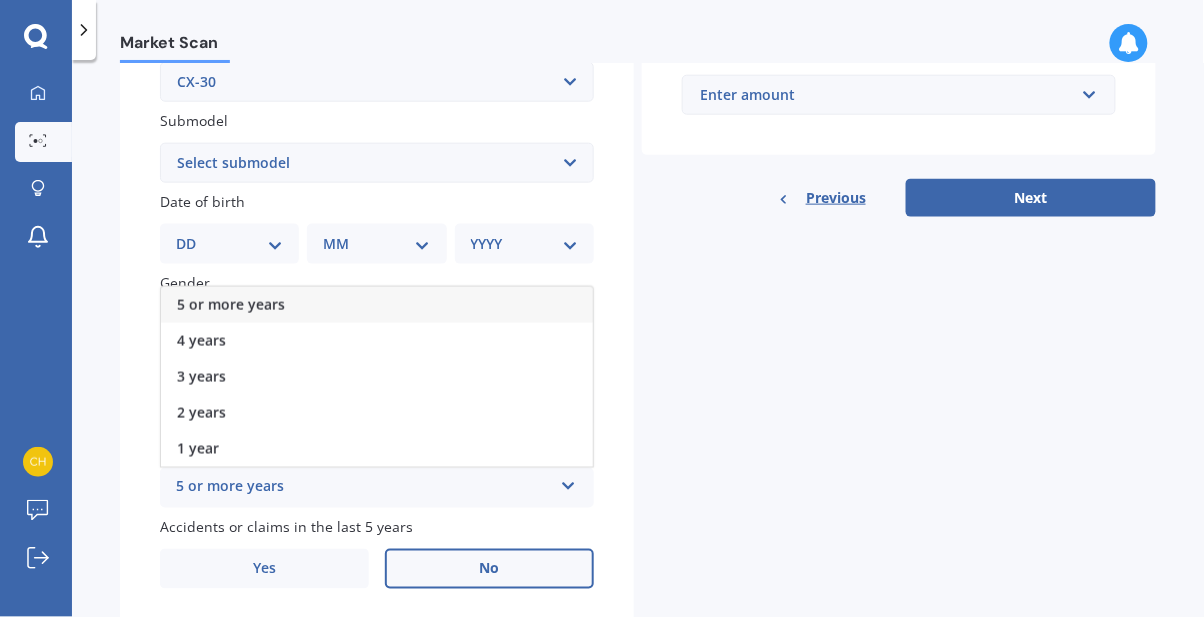 click on "5 or more years" at bounding box center (377, 305) 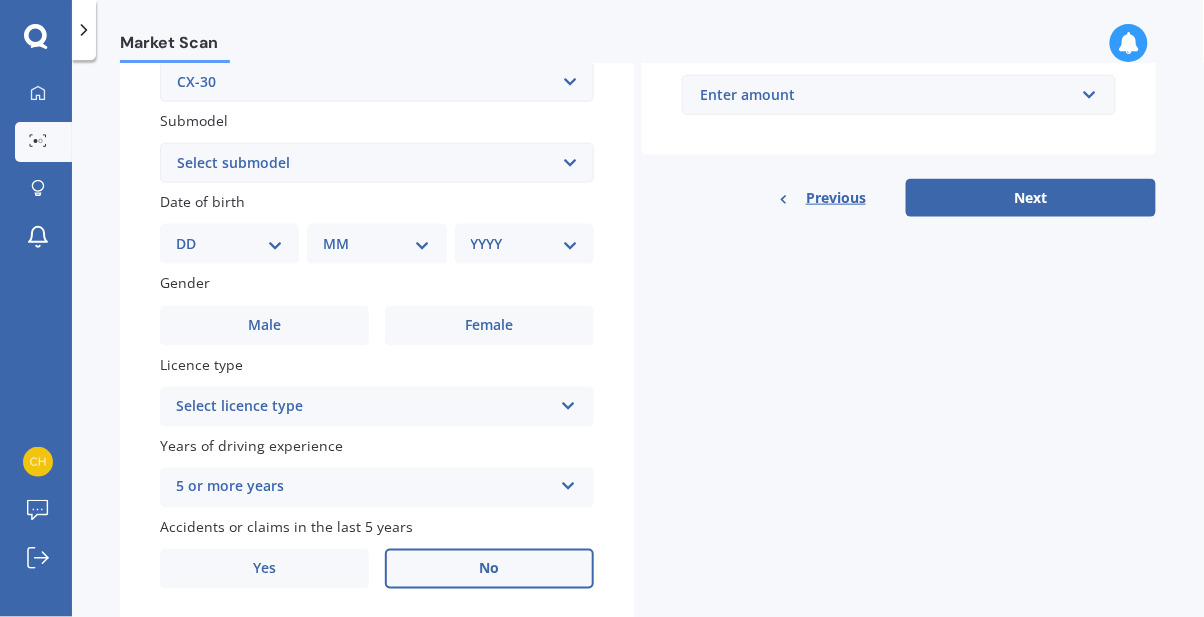 click at bounding box center [568, 402] 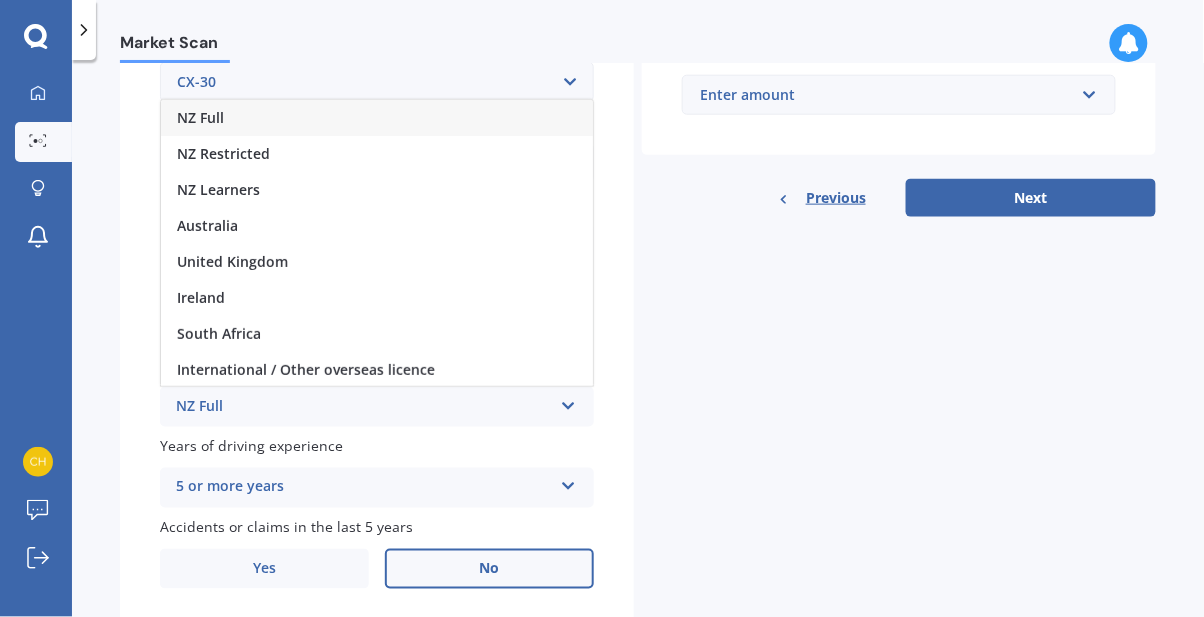 click on "NZ Full" at bounding box center [377, 118] 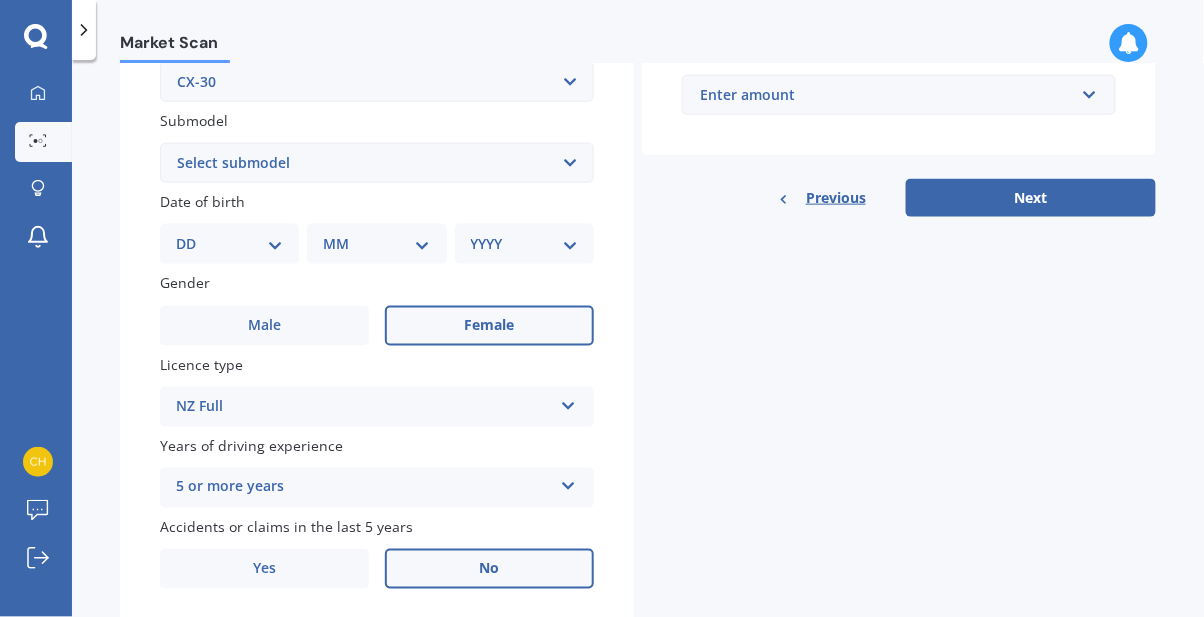 click on "Female" at bounding box center (490, 325) 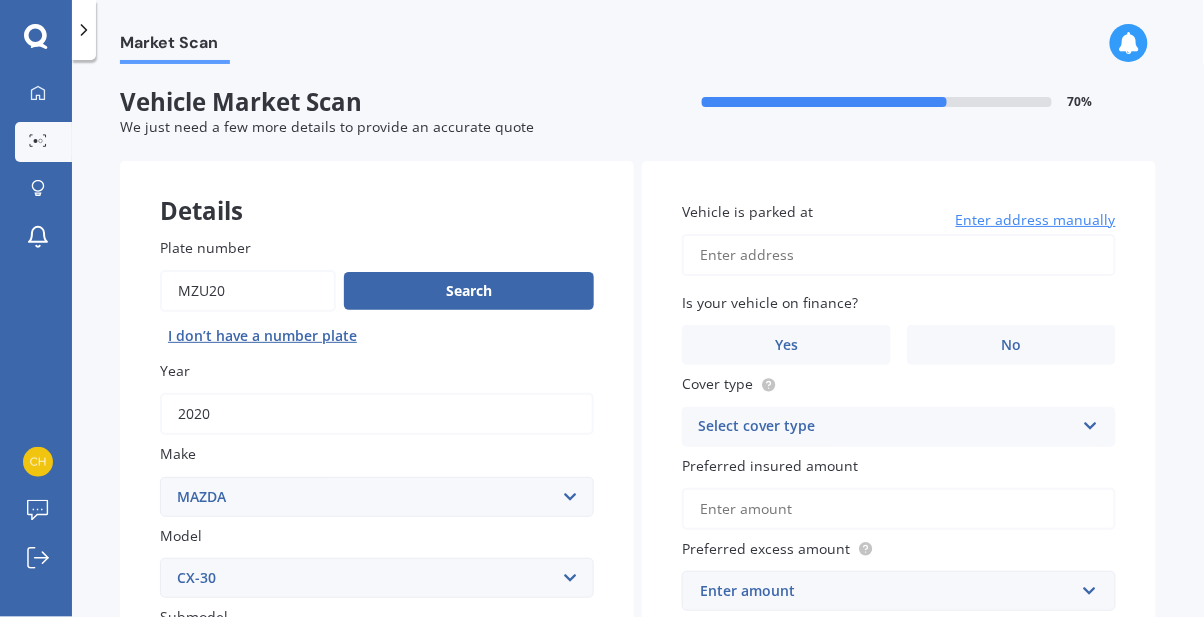scroll, scrollTop: 0, scrollLeft: 0, axis: both 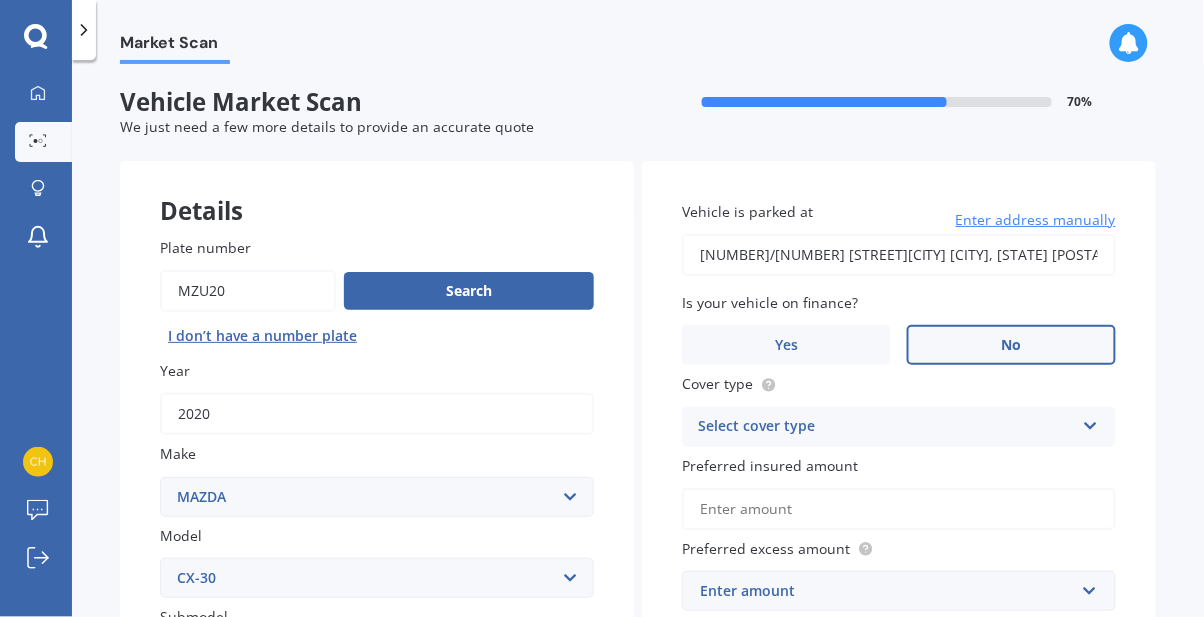click on "No" at bounding box center [1012, 345] 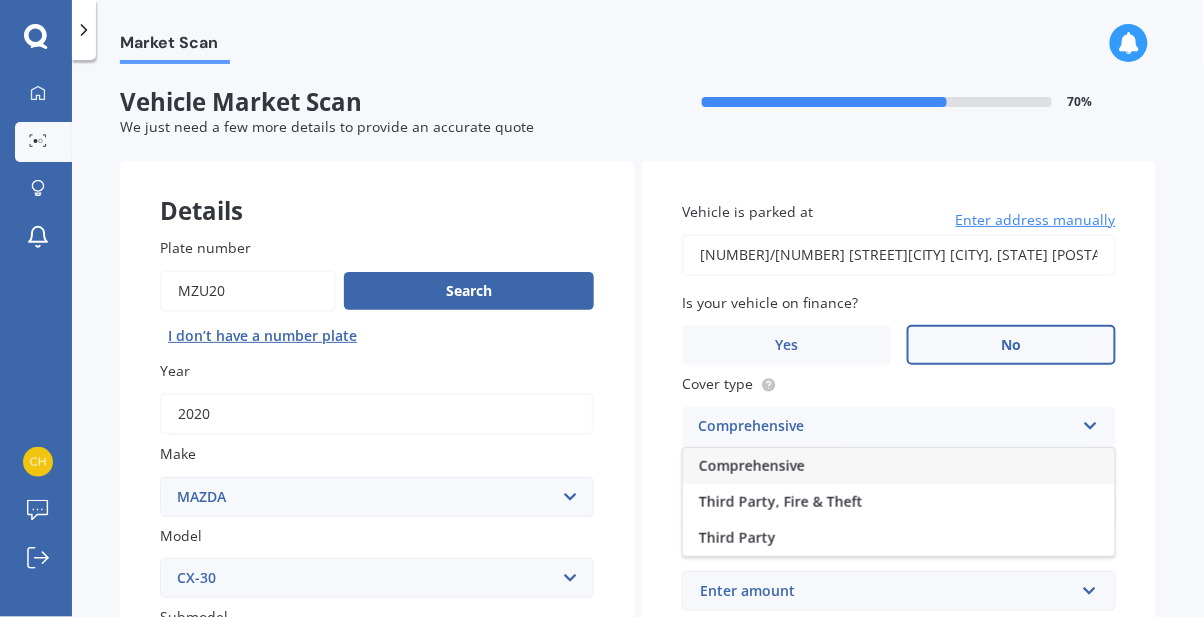 click on "Comprehensive" at bounding box center (752, 465) 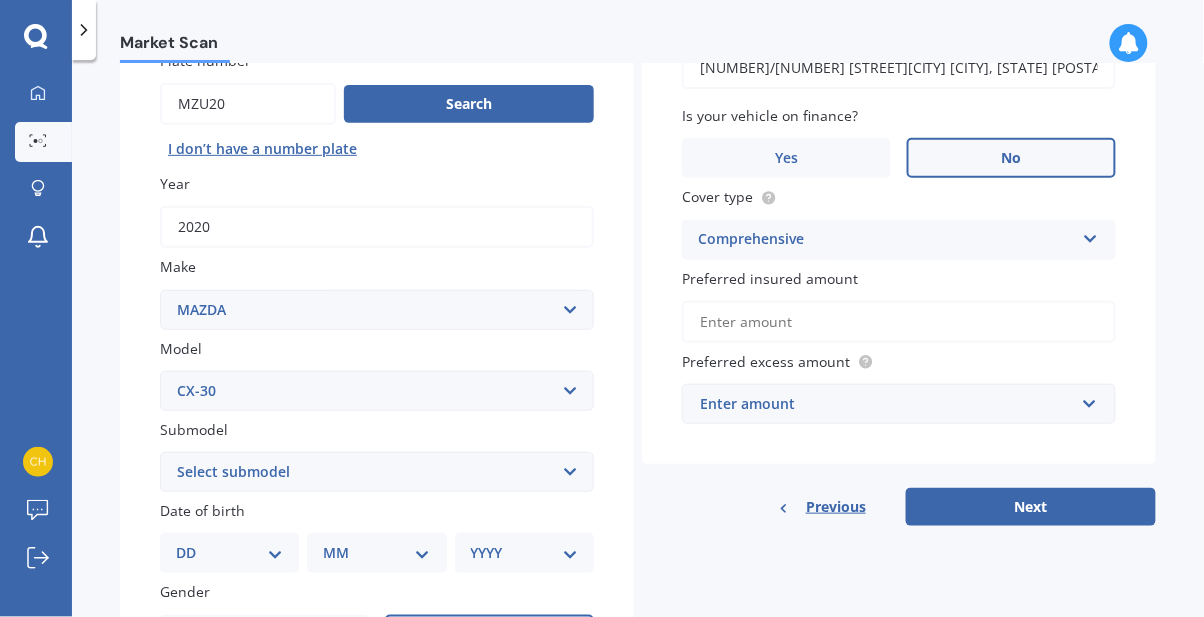 scroll, scrollTop: 191, scrollLeft: 0, axis: vertical 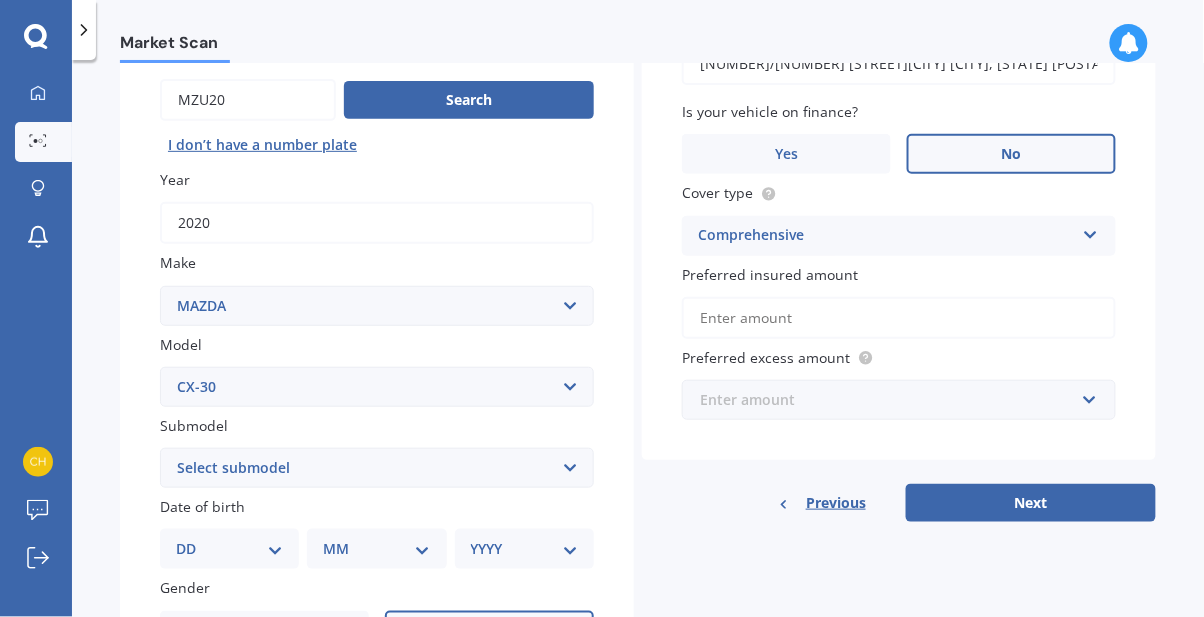 click at bounding box center [892, 400] 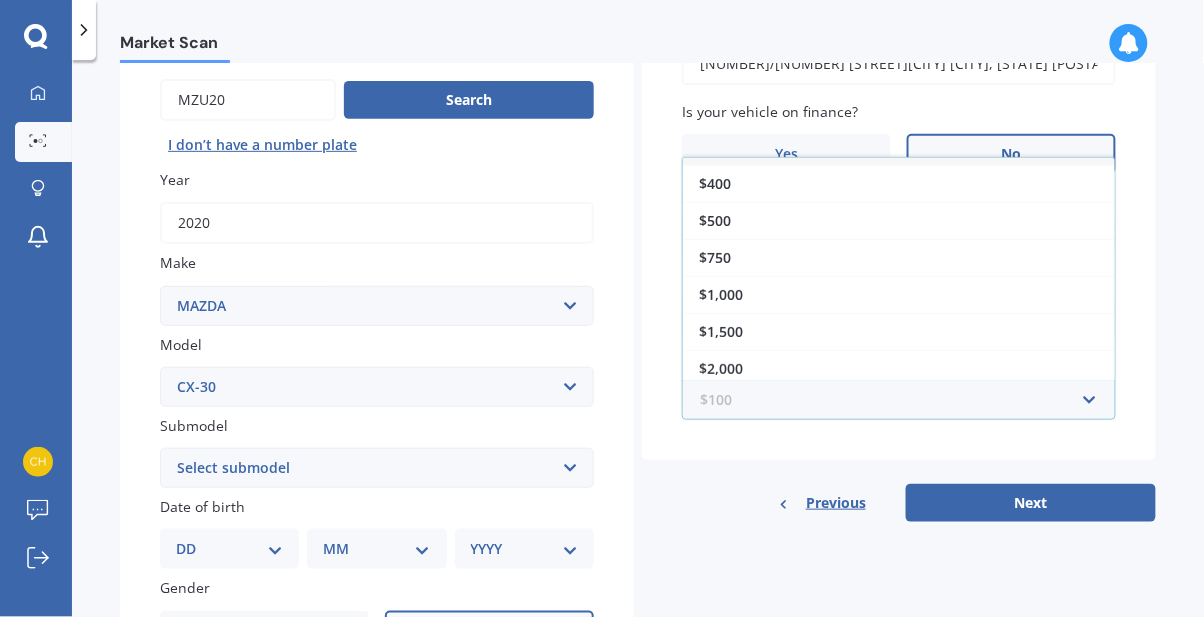scroll, scrollTop: 35, scrollLeft: 0, axis: vertical 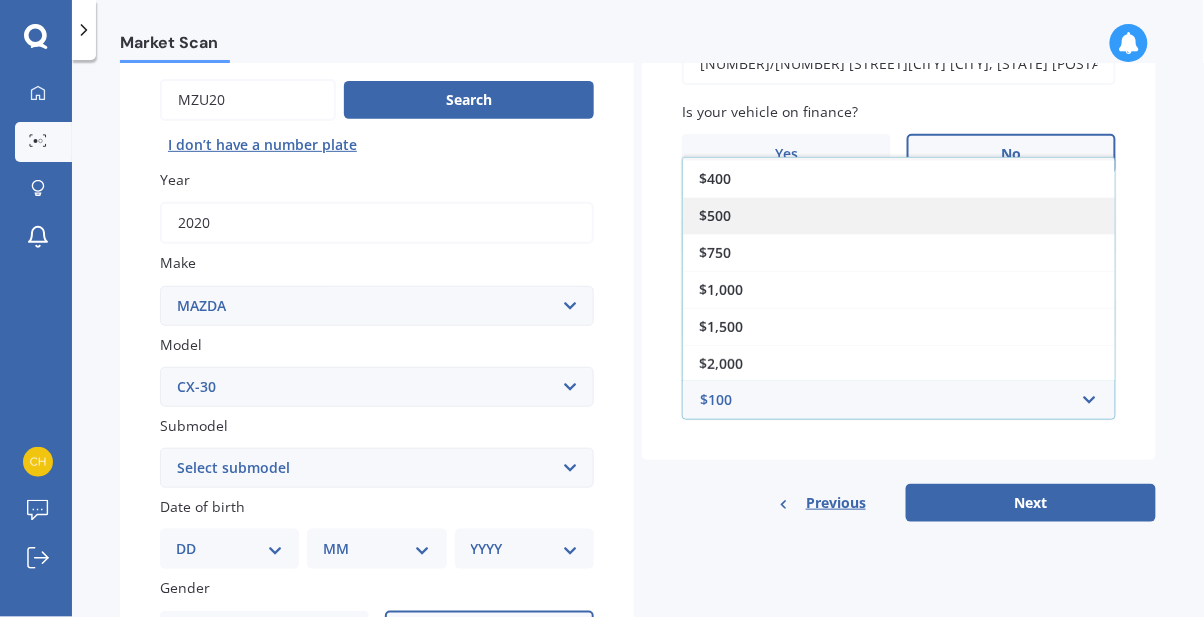 click on "$500" at bounding box center (715, 215) 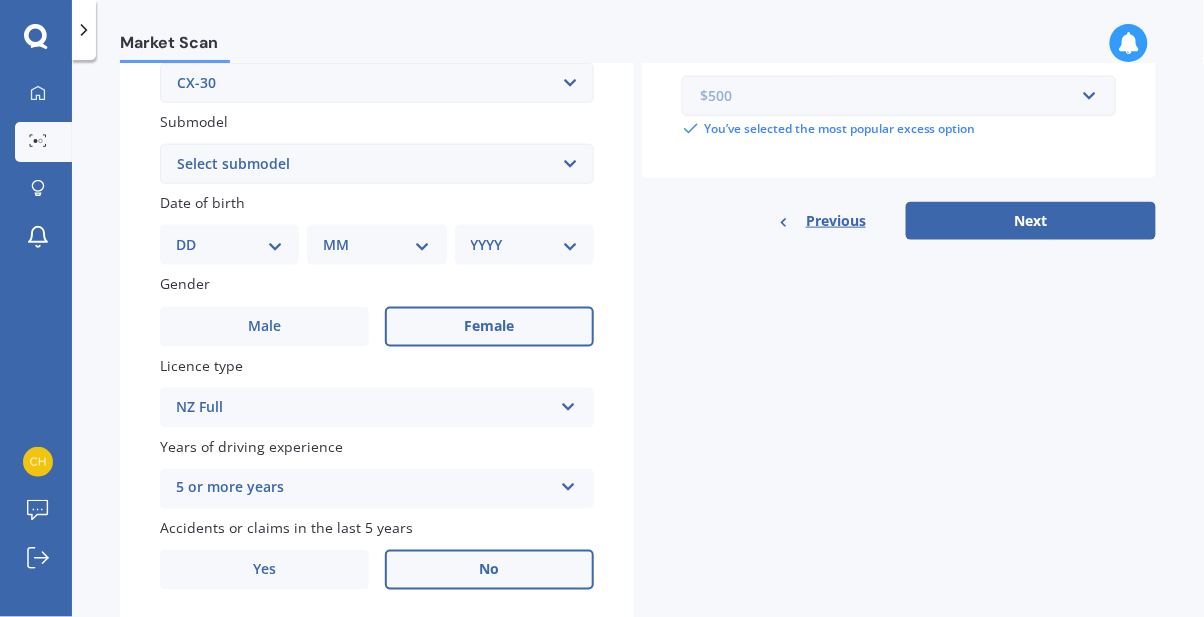 scroll, scrollTop: 496, scrollLeft: 0, axis: vertical 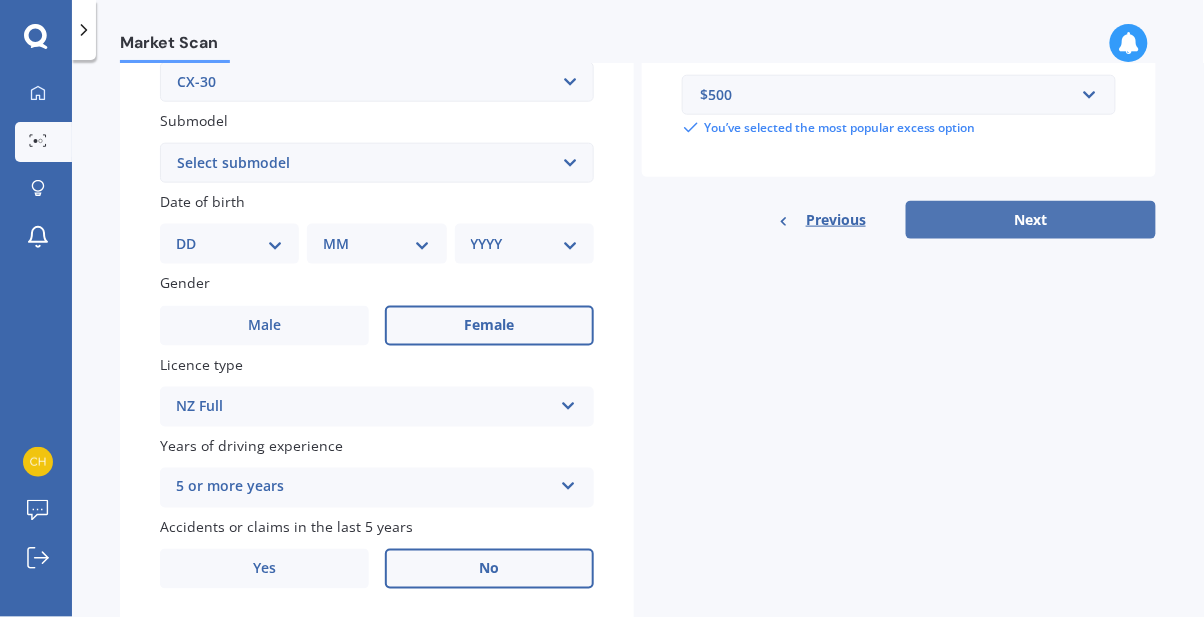 click on "Next" at bounding box center [1031, 220] 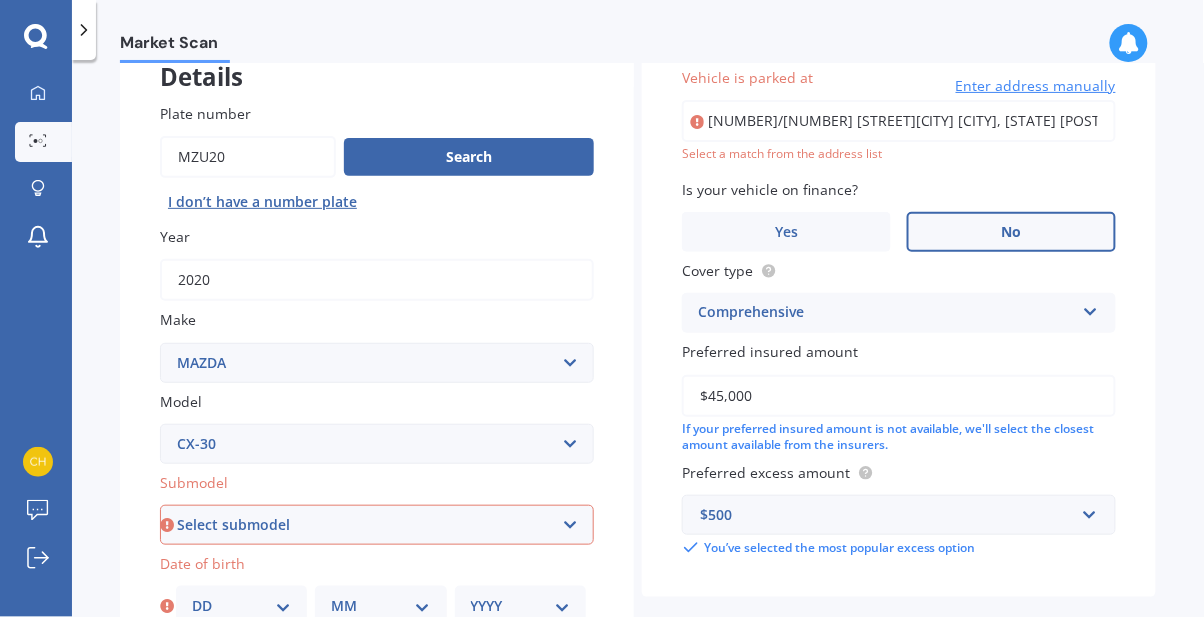 type on "$45,000" 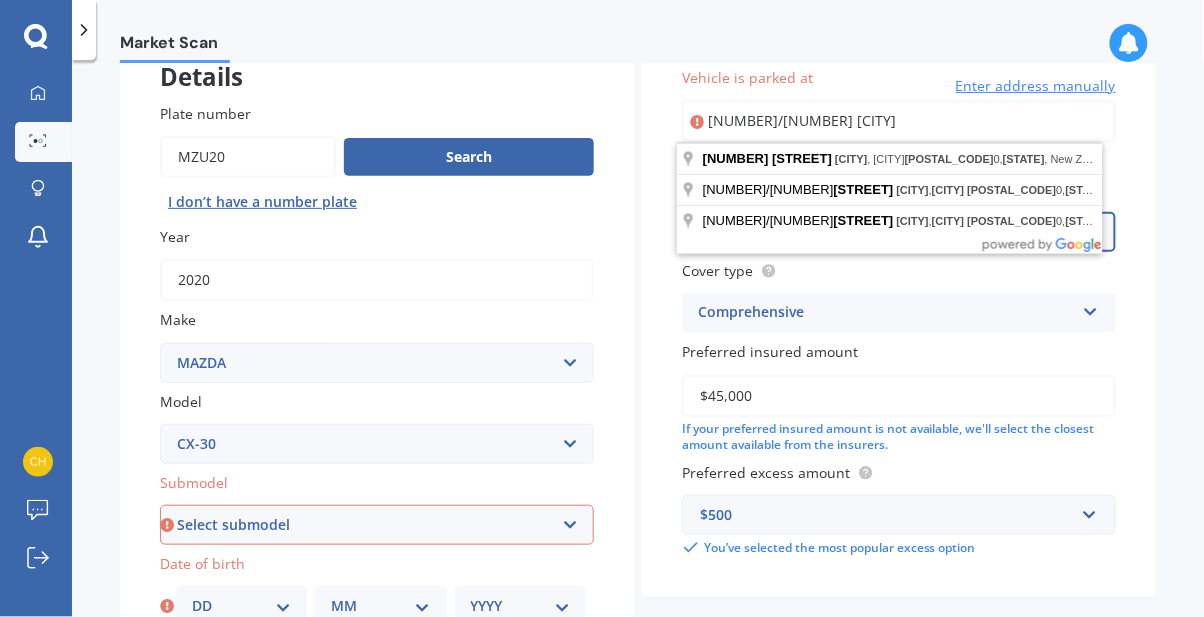 type on "[NUMBER]/[NUMBER]" 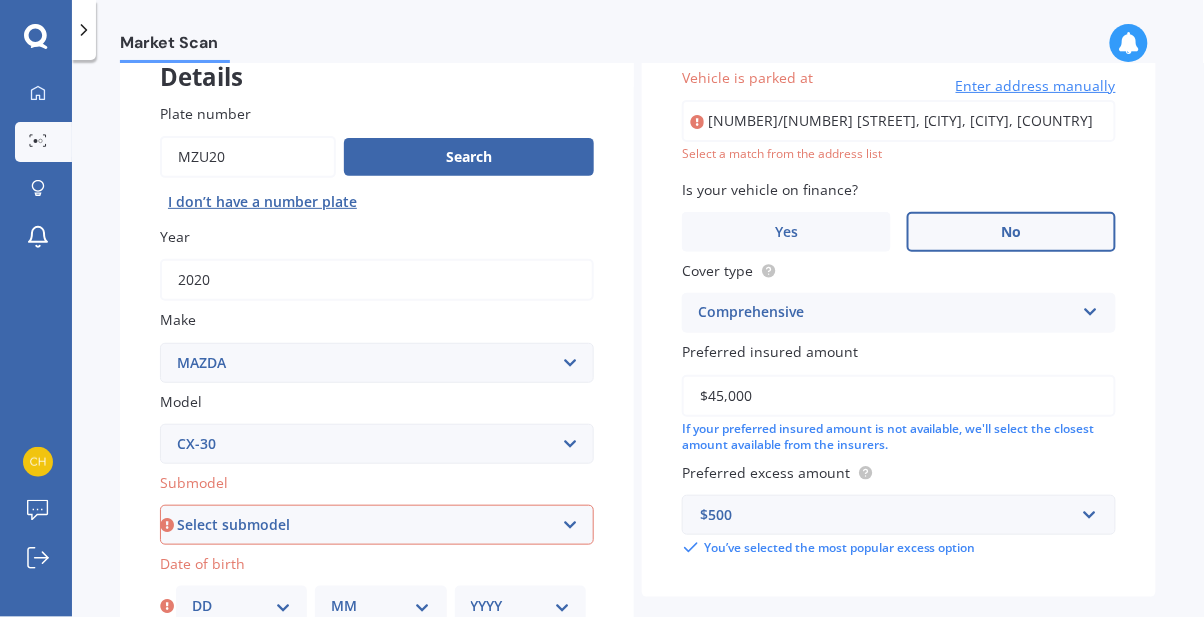 type on "[NUMBER]/[NUMBER] [STREET], [CITY], [CITY] [POSTAL_CODE]" 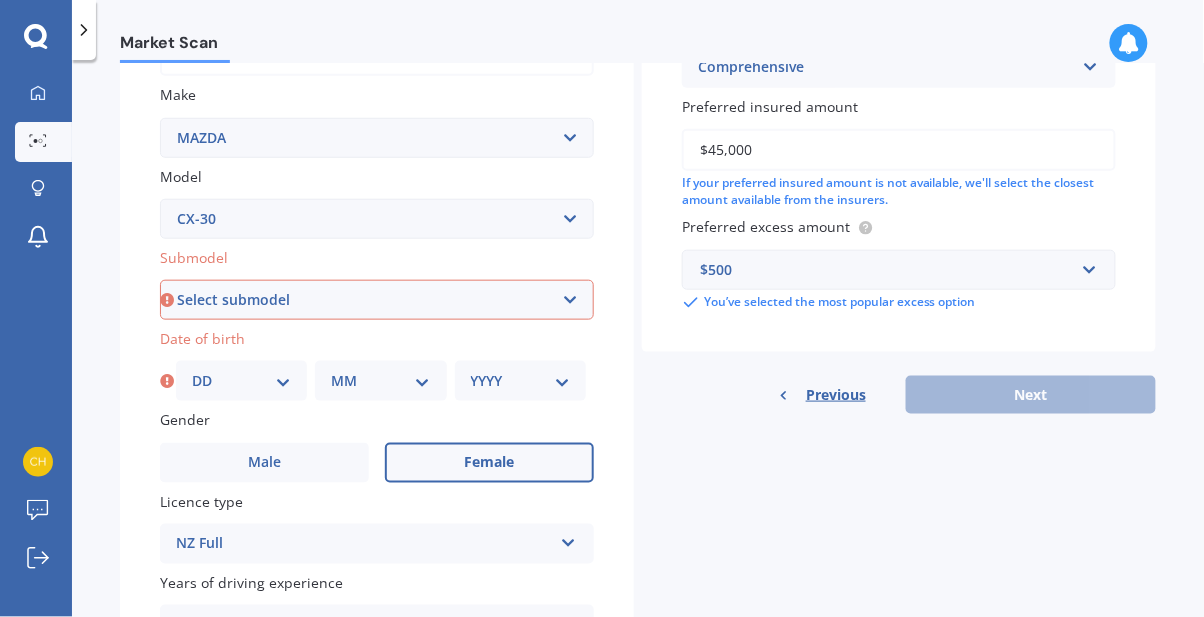 scroll, scrollTop: 373, scrollLeft: 0, axis: vertical 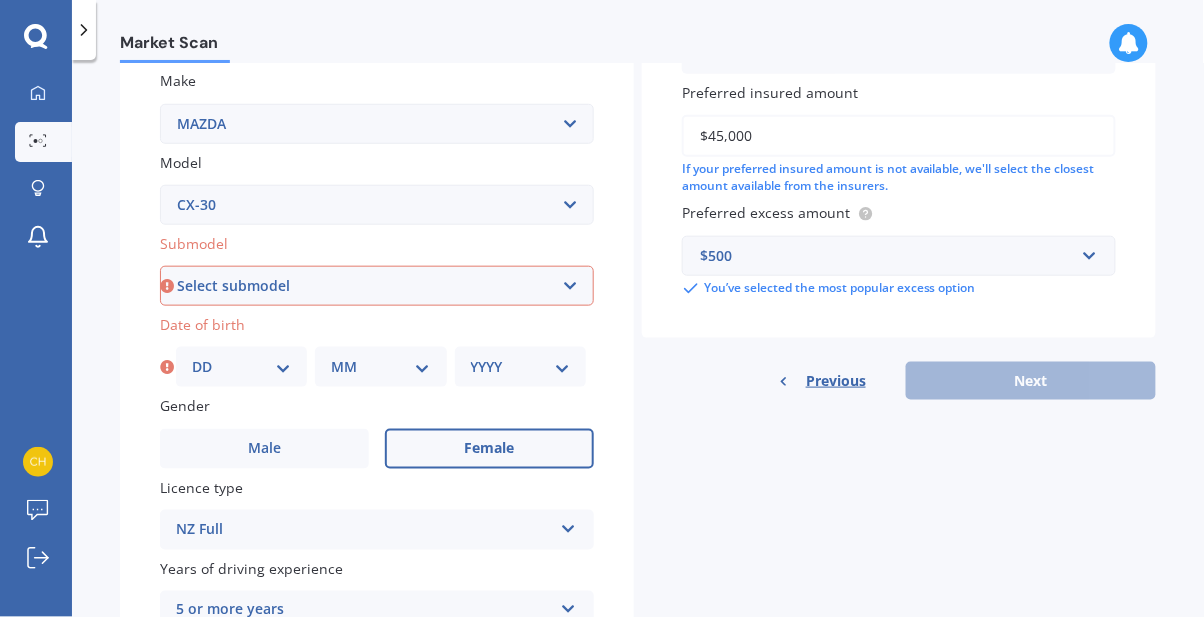 click on "Select submodel [MODEL] Wagon 5dr Skyactiv-Drive 6sp [DISPLACEMENT]i [MODEL] Wagon 5dr Skyactiv-Drive 6sp IACT [DISPLACEMENT]i [MODEL] Wagon 5dr Skyactiv-Drive 6sp IACT [DISPLACEMENT]i [MODEL] Blackout Edition Wagon 5dr Skyactiv-Drive 6sp [DISPLACEMENT]i Piston - Elec" at bounding box center [377, 286] 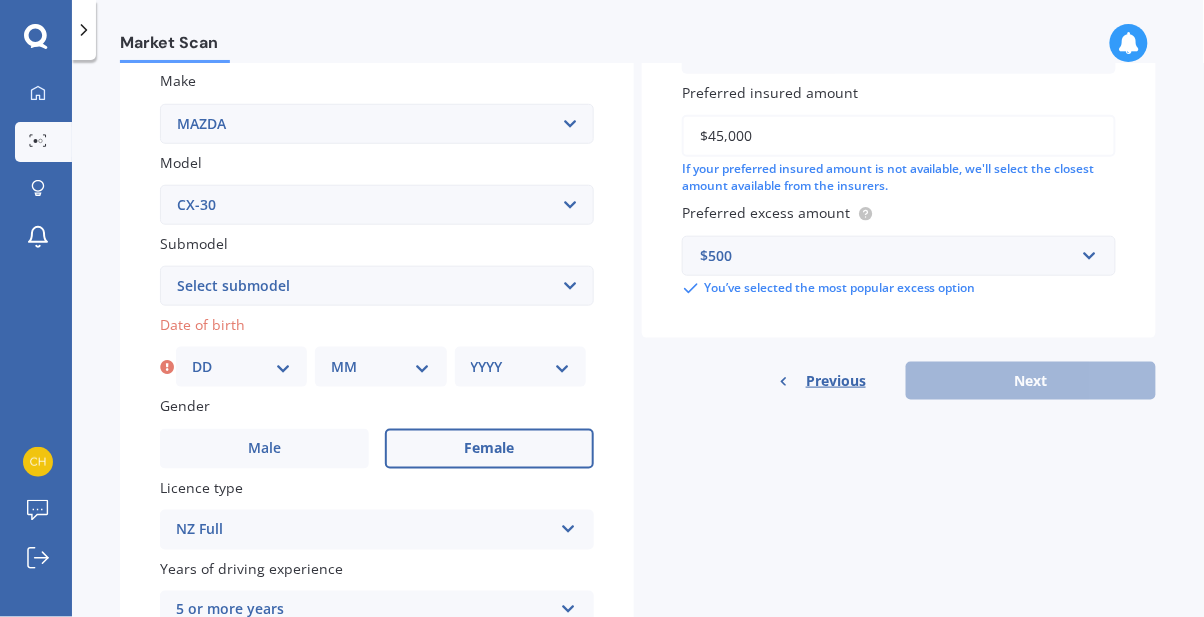 click on "DD 01 02 03 04 05 06 07 08 09 10 11 12 13 14 15 16 17 18 19 20 21 22 23 24 25 26 27 28 29 30 31" at bounding box center (241, 367) 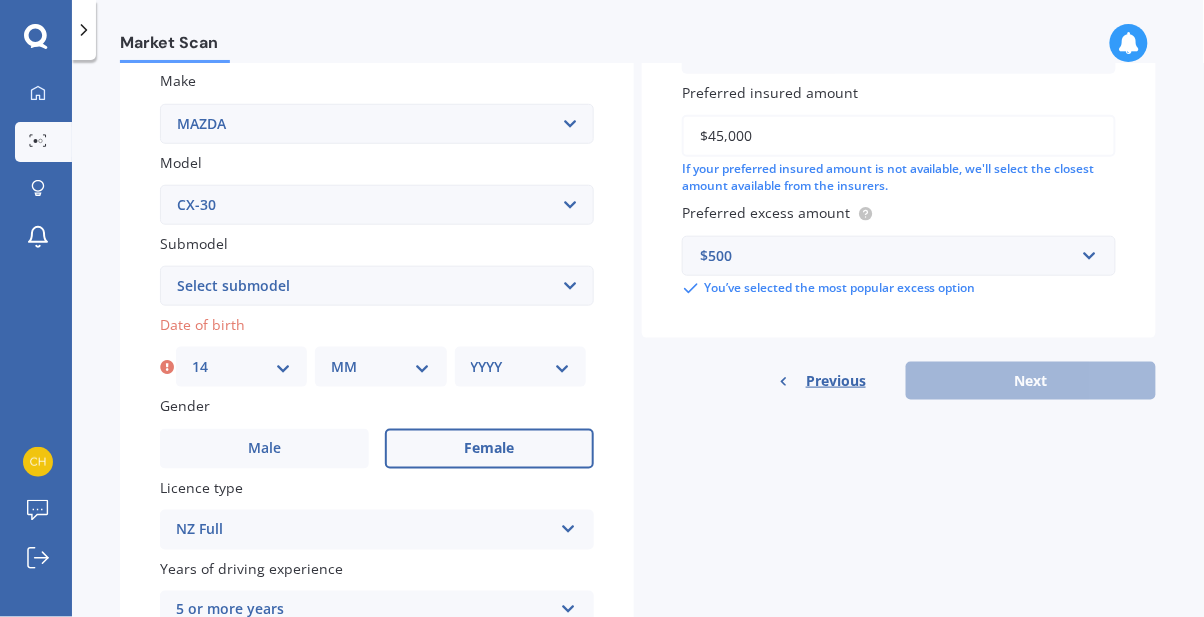 click on "MM 01 02 03 04 05 06 07 08 09 10 11 12" at bounding box center [380, 367] 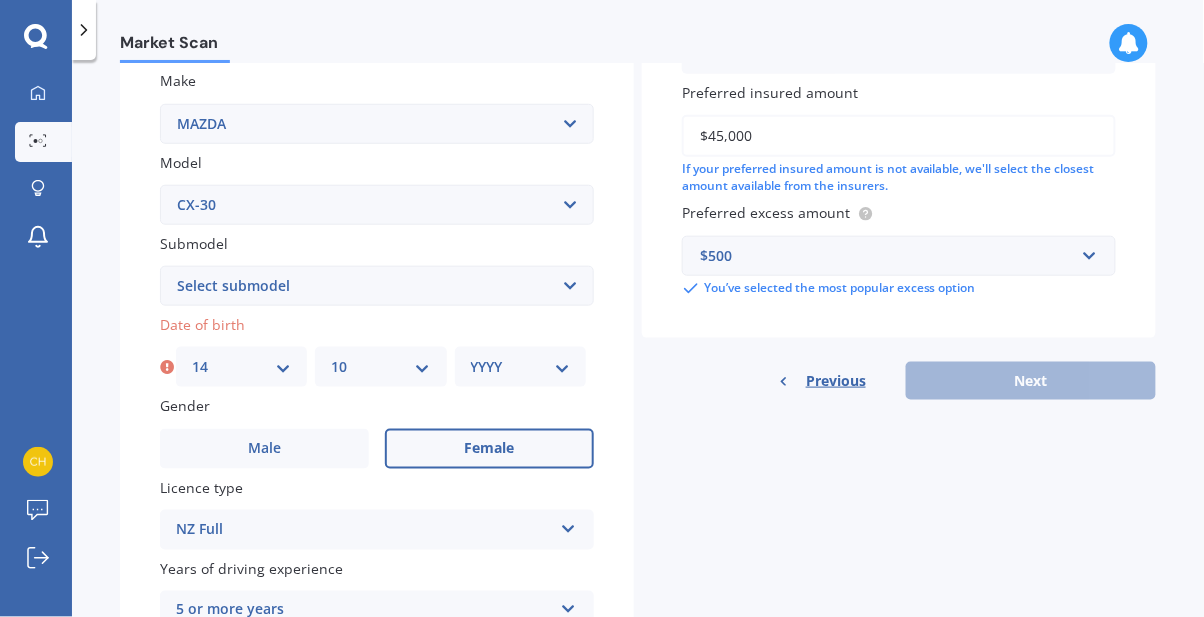 click on "YYYY 2025 2024 2023 2022 2021 2020 2019 2018 2017 2016 2015 2014 2013 2012 2011 2010 2009 2008 2007 2006 2005 2004 2003 2002 2001 2000 1999 1998 1997 1996 1995 1994 1993 1992 1991 1990 1989 1988 1987 1986 1985 1984 1983 1982 1981 1980 1979 1978 1977 1976 1975 1974 1973 1972 1971 1970 1969 1968 1967 1966 1965 1964 1963 1962 1961 1960 1959 1958 1957 1956 1955 1954 1953 1952 1951 1950 1949 1948 1947 1946 1945 1944 1943 1942 1941 1940 1939 1938 1937 1936 1935 1934 1933 1932 1931 1930 1929 1928 1927 1926" at bounding box center (520, 367) 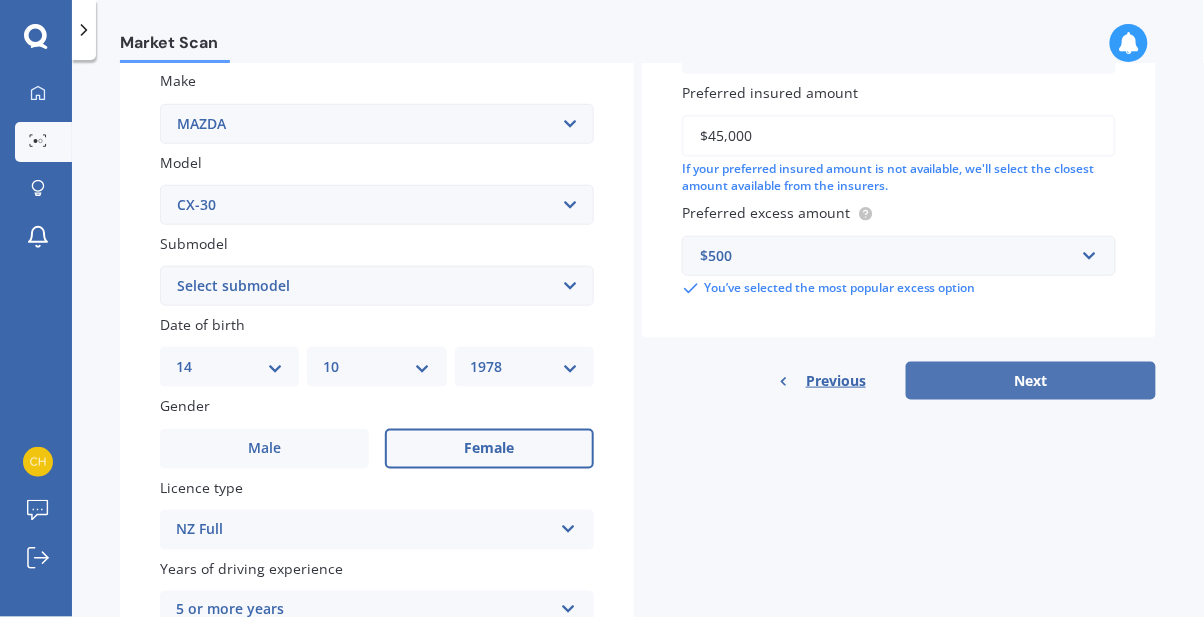 click on "Next" at bounding box center (1031, 381) 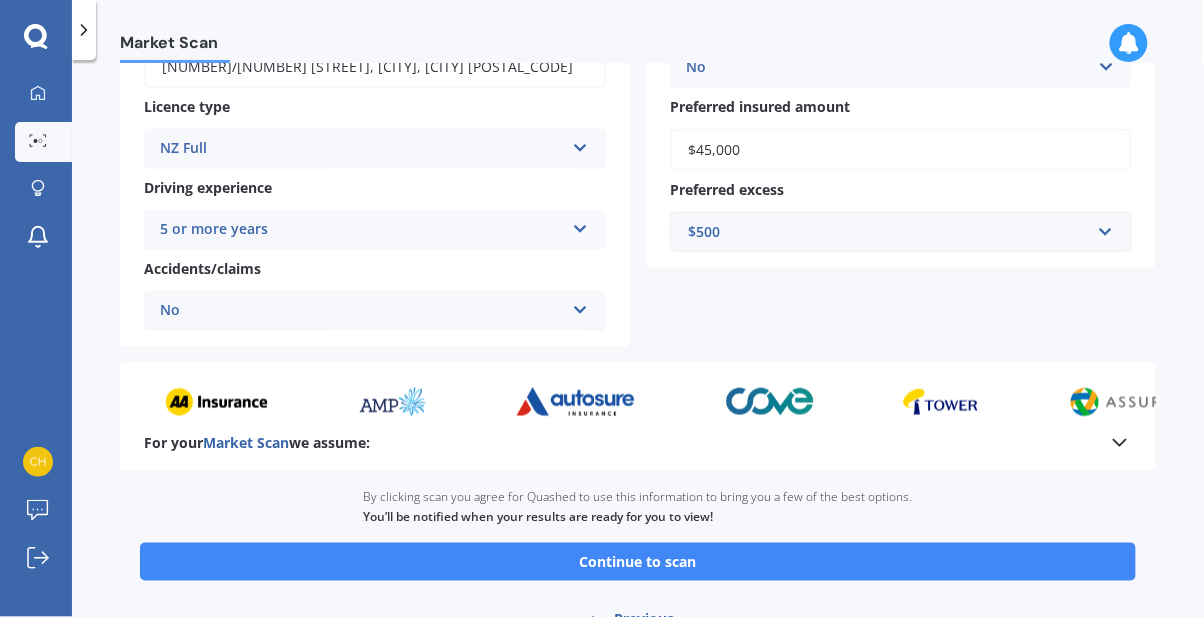 scroll, scrollTop: 349, scrollLeft: 0, axis: vertical 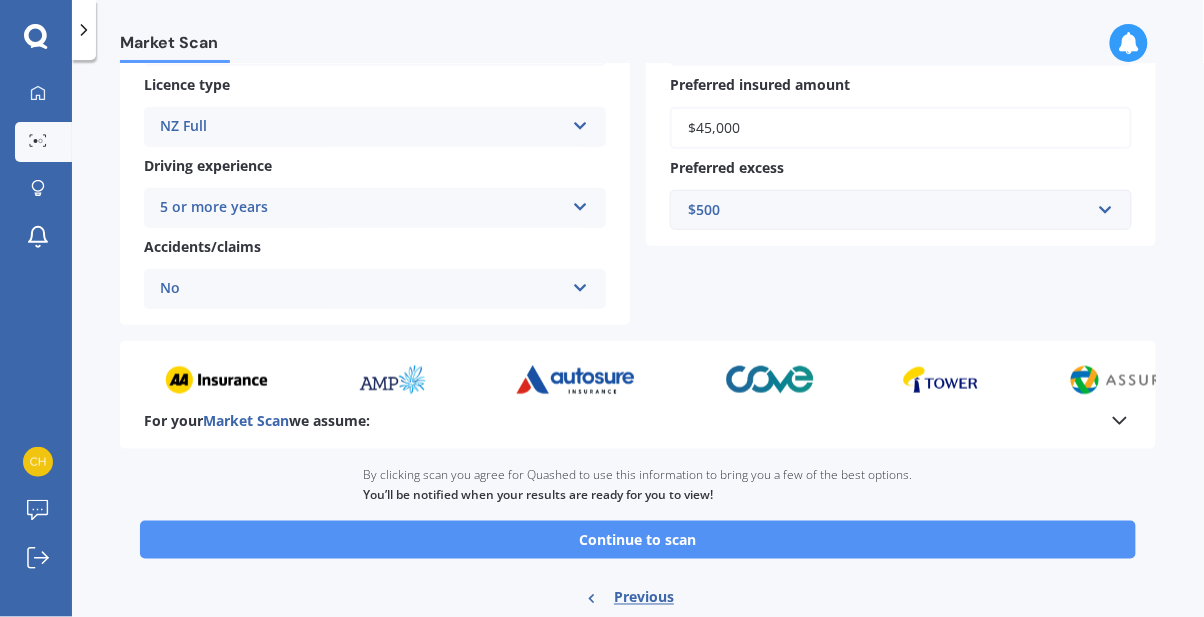 click on "Continue to scan" at bounding box center [638, 540] 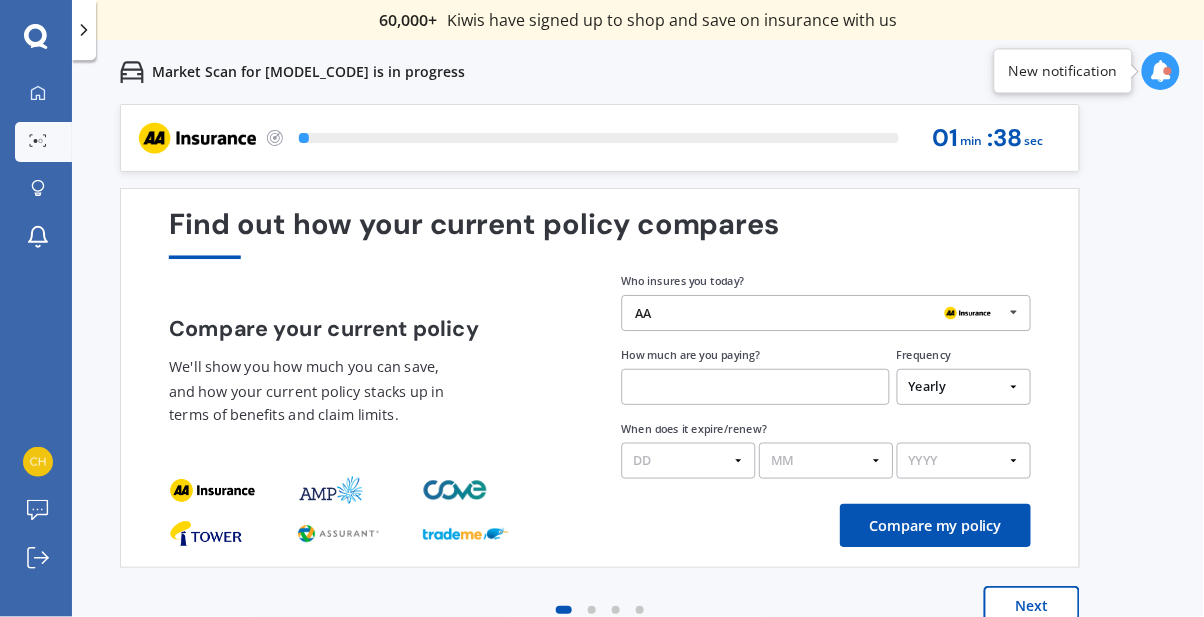 scroll, scrollTop: 0, scrollLeft: 0, axis: both 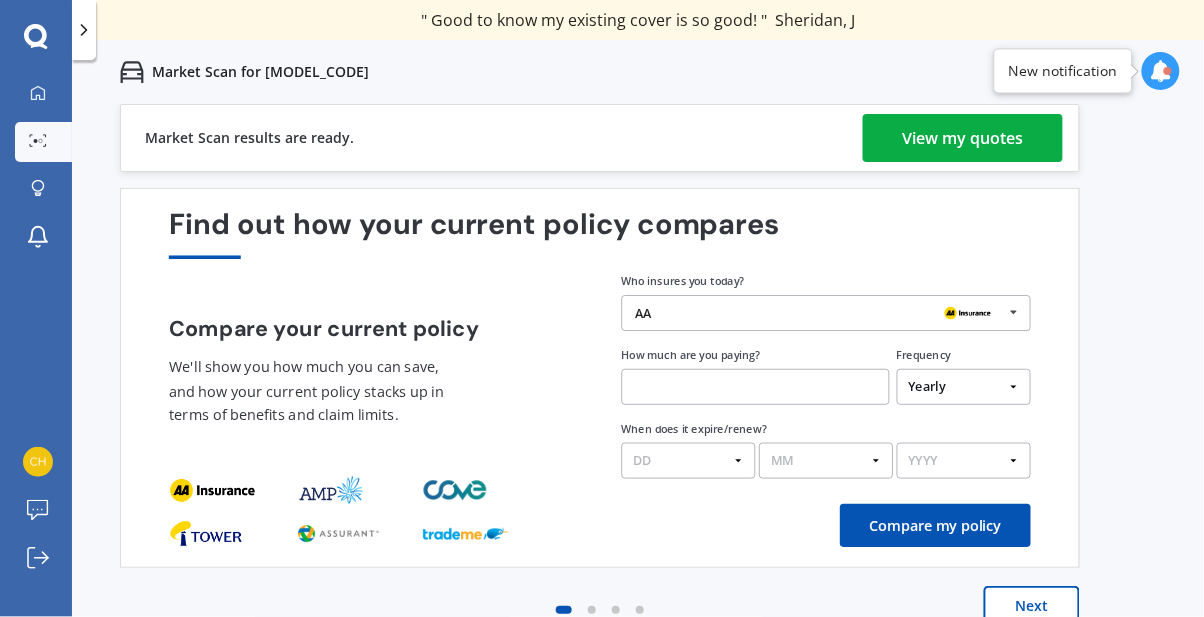 click on "Next" at bounding box center (1032, 606) 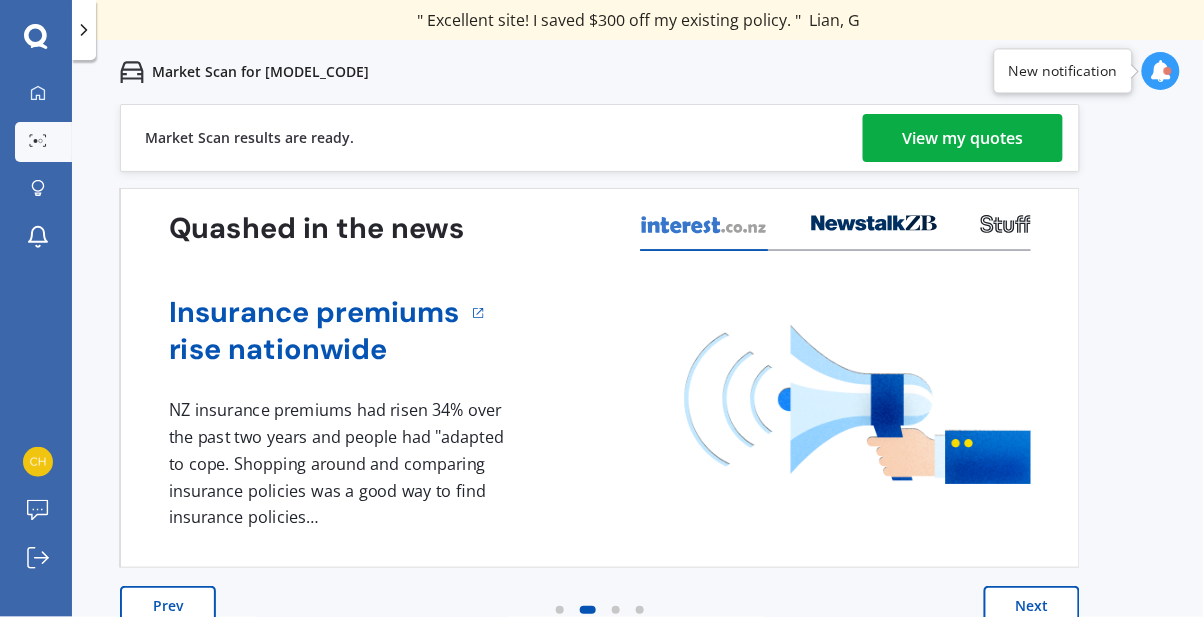 click on "Next" at bounding box center [1032, 606] 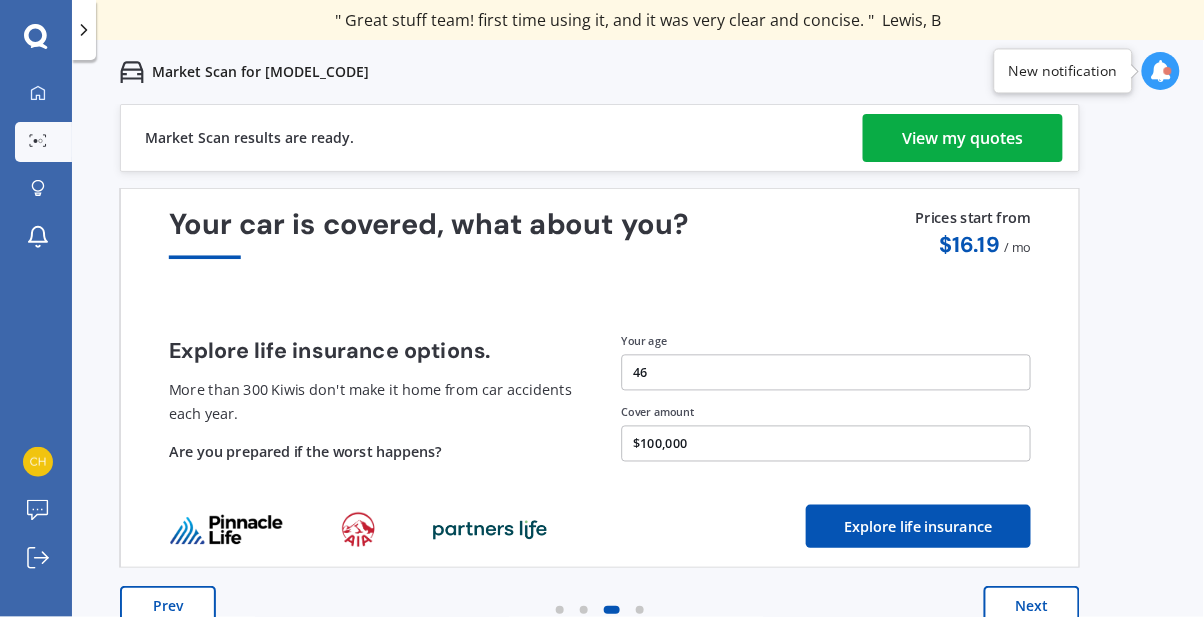 click on "Next" at bounding box center [1032, 606] 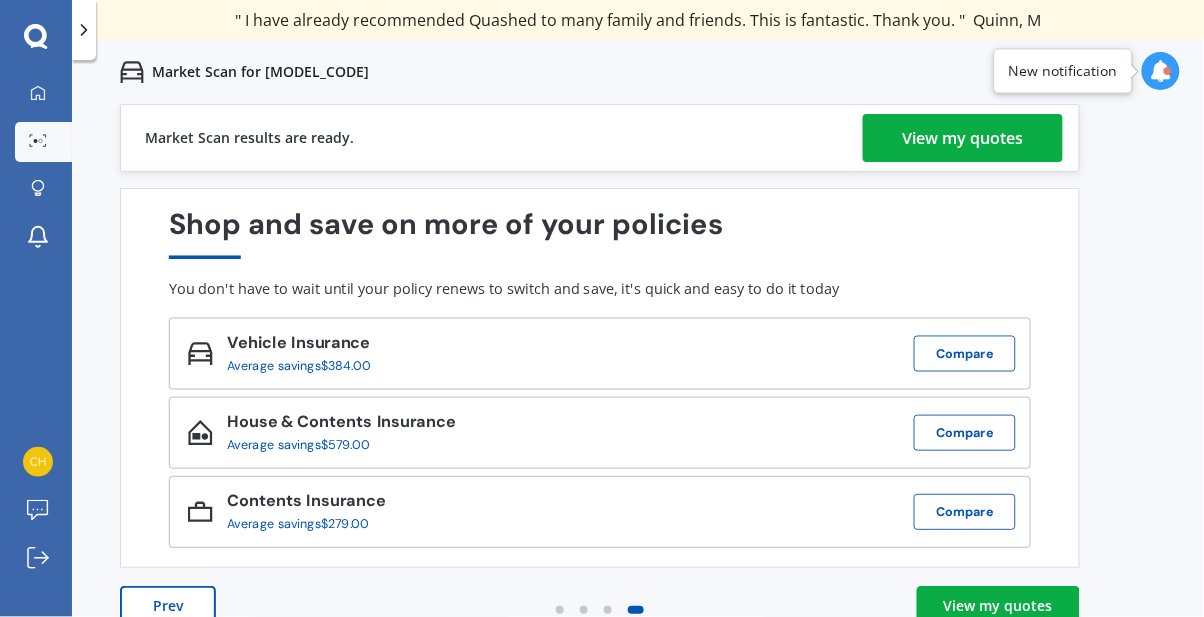 click on "View my quotes" at bounding box center (998, 606) 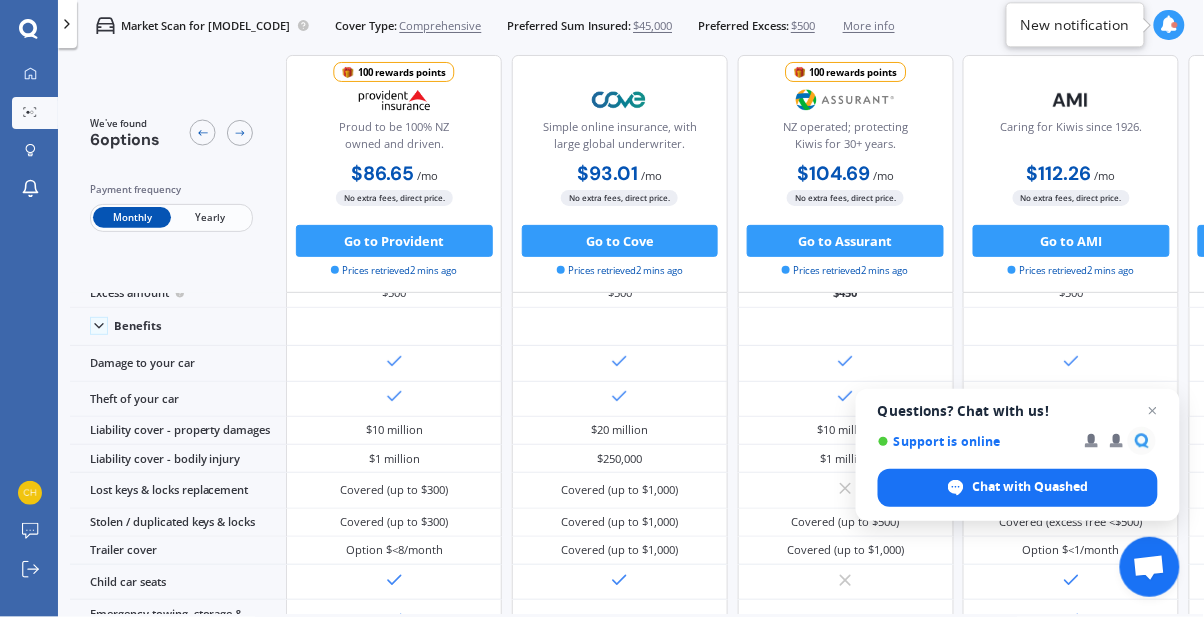 scroll, scrollTop: 0, scrollLeft: 0, axis: both 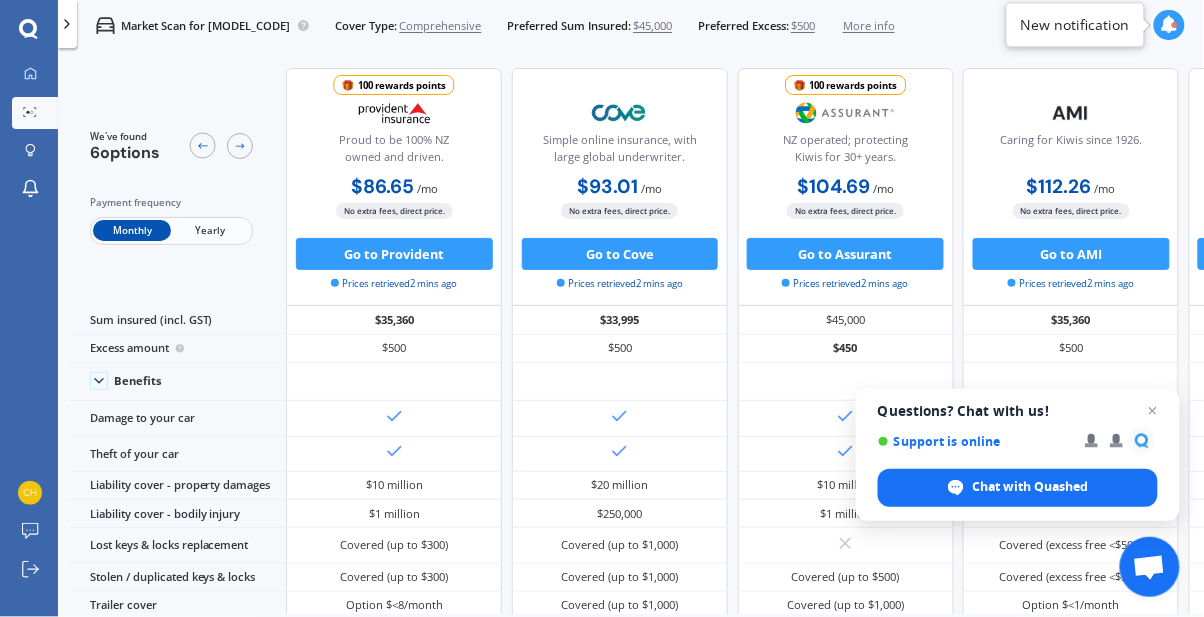 click on "$500" at bounding box center (803, 26) 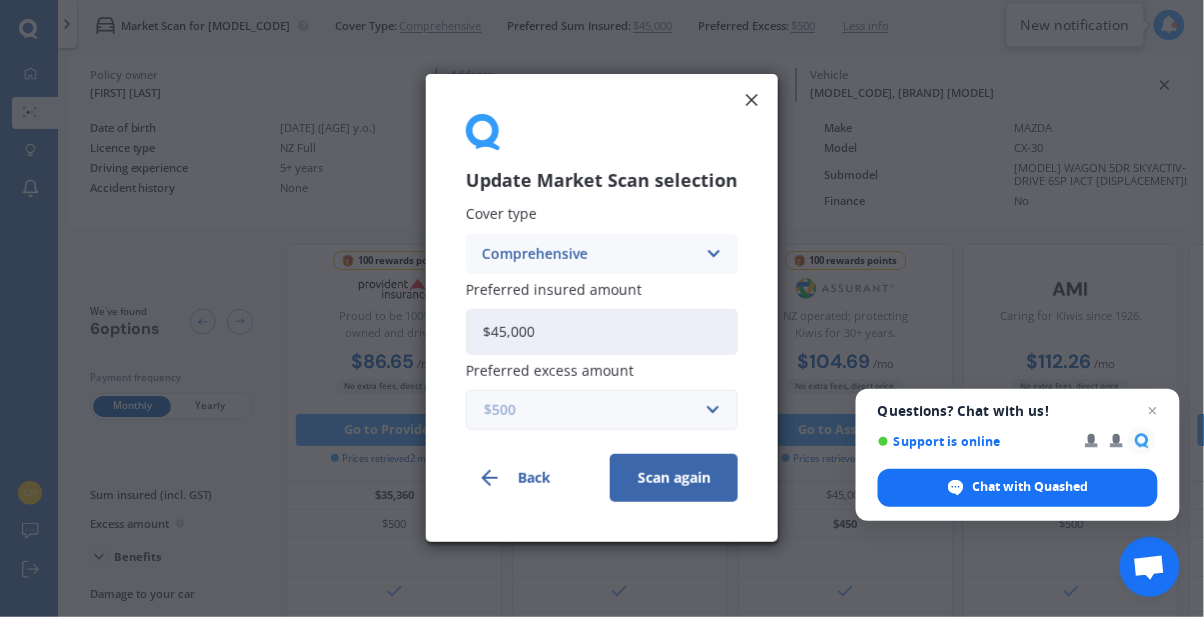 click at bounding box center (595, 411) 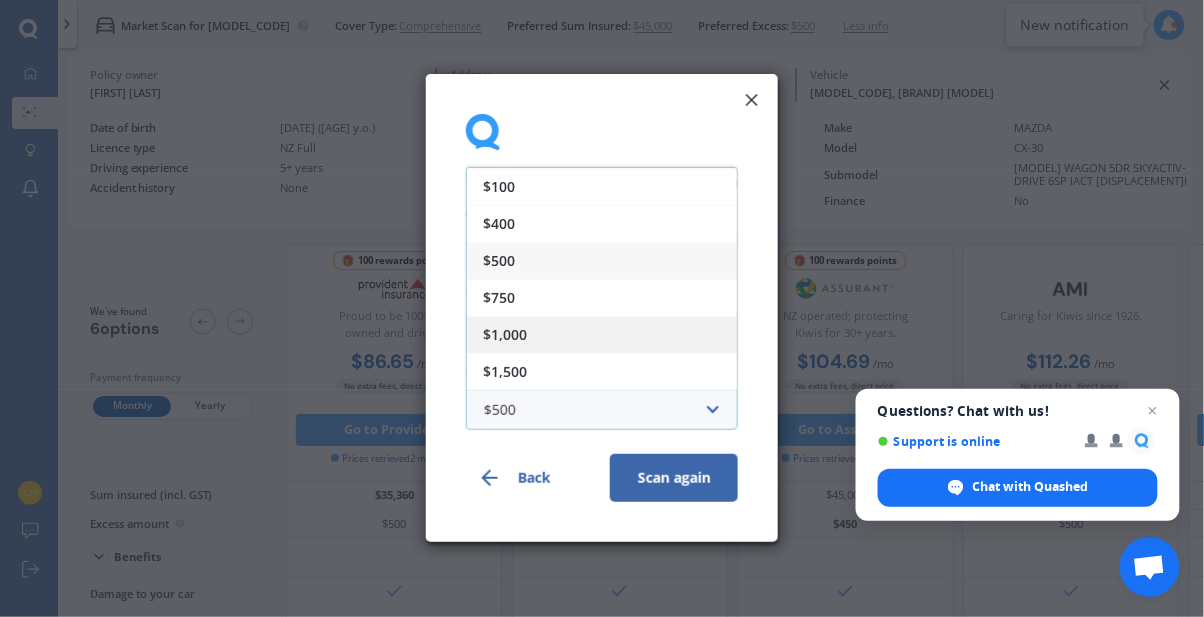 click on "$1,000" at bounding box center [505, 335] 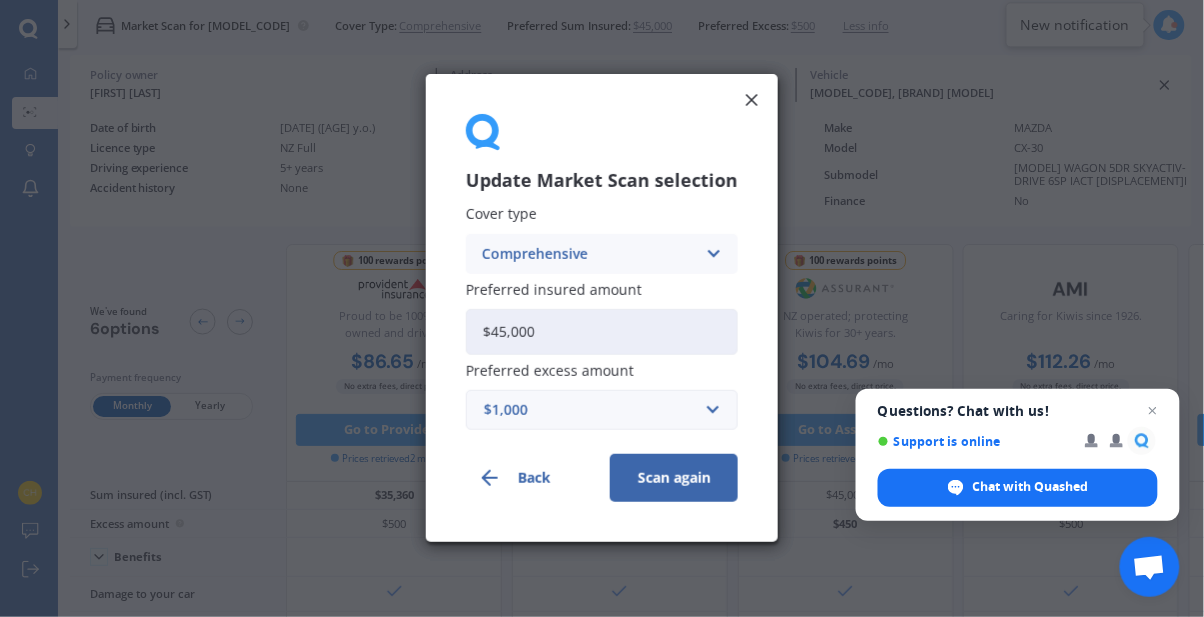 click on "Scan again" at bounding box center [674, 479] 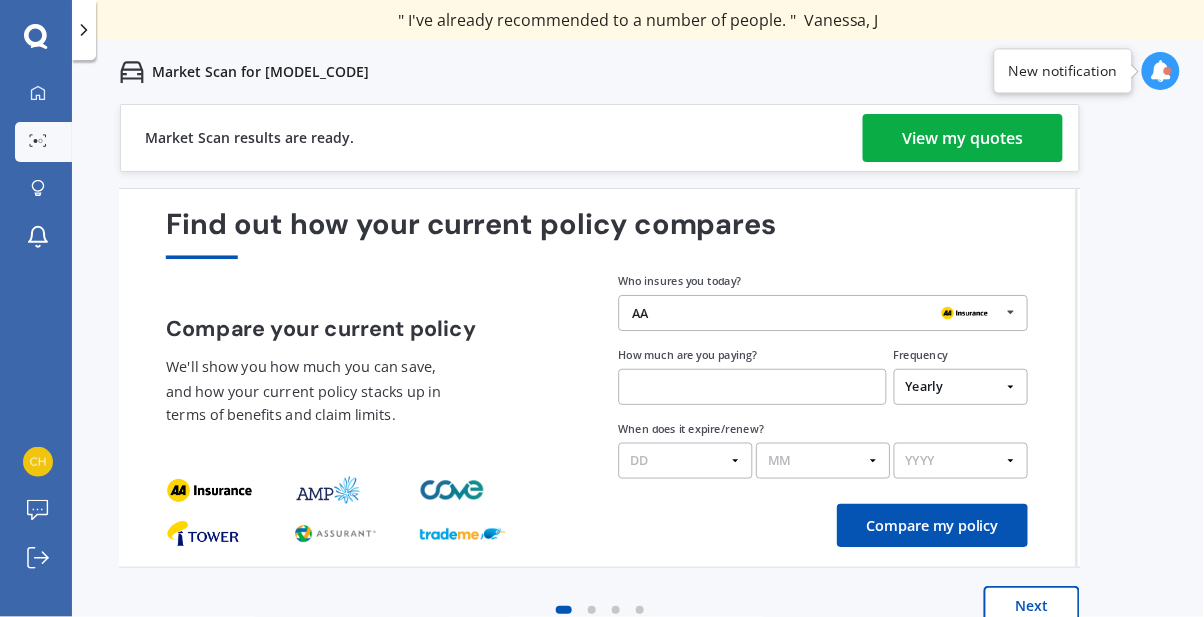 scroll, scrollTop: 64, scrollLeft: 0, axis: vertical 